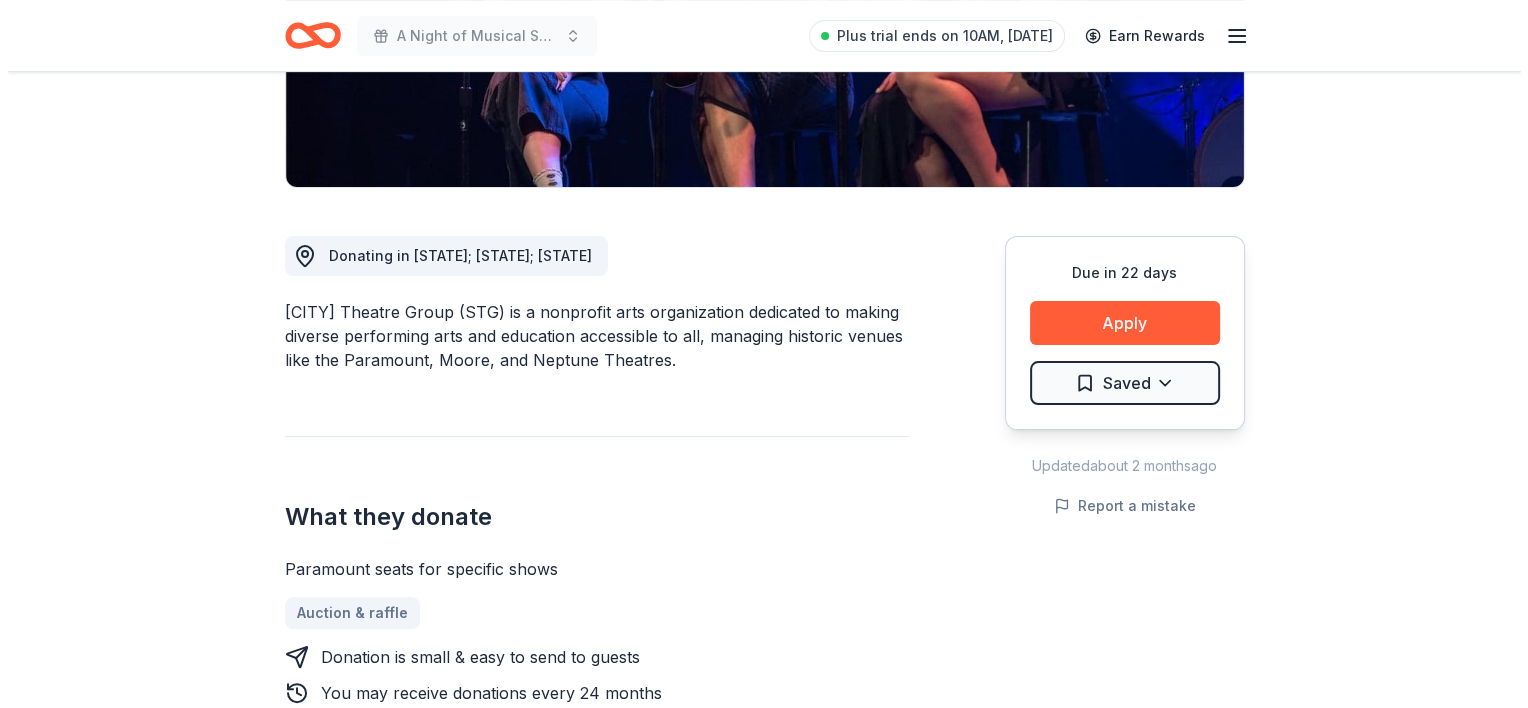 scroll, scrollTop: 421, scrollLeft: 0, axis: vertical 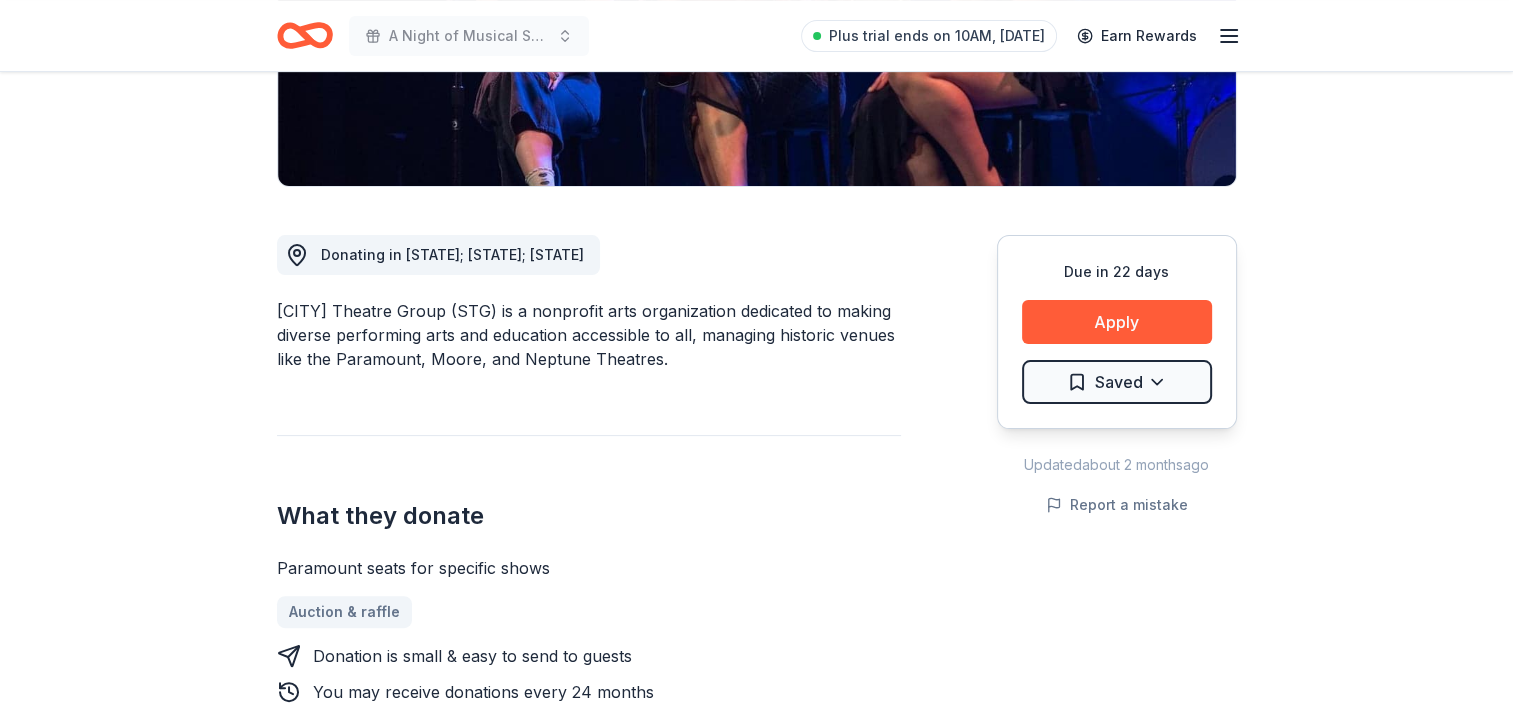 click on "Apply" at bounding box center [1117, 322] 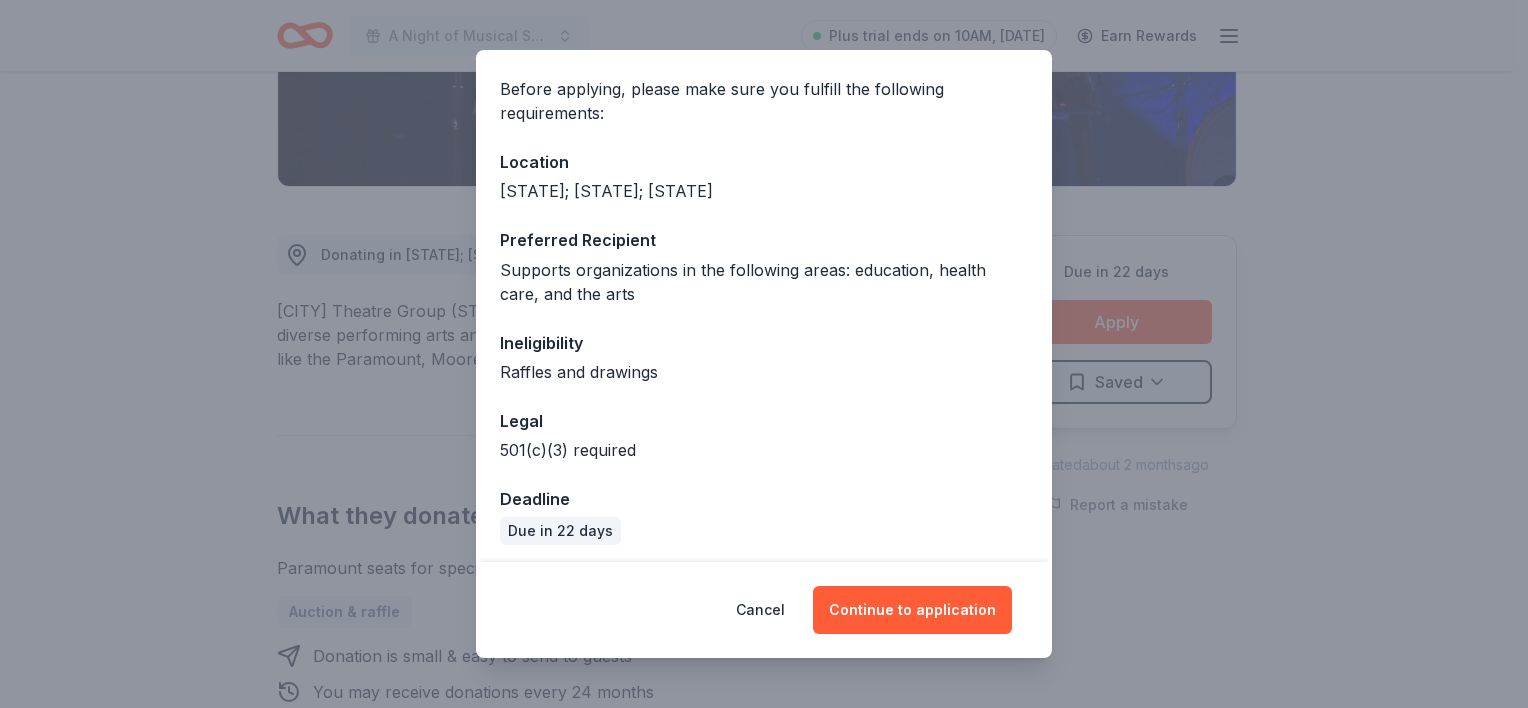 scroll, scrollTop: 148, scrollLeft: 0, axis: vertical 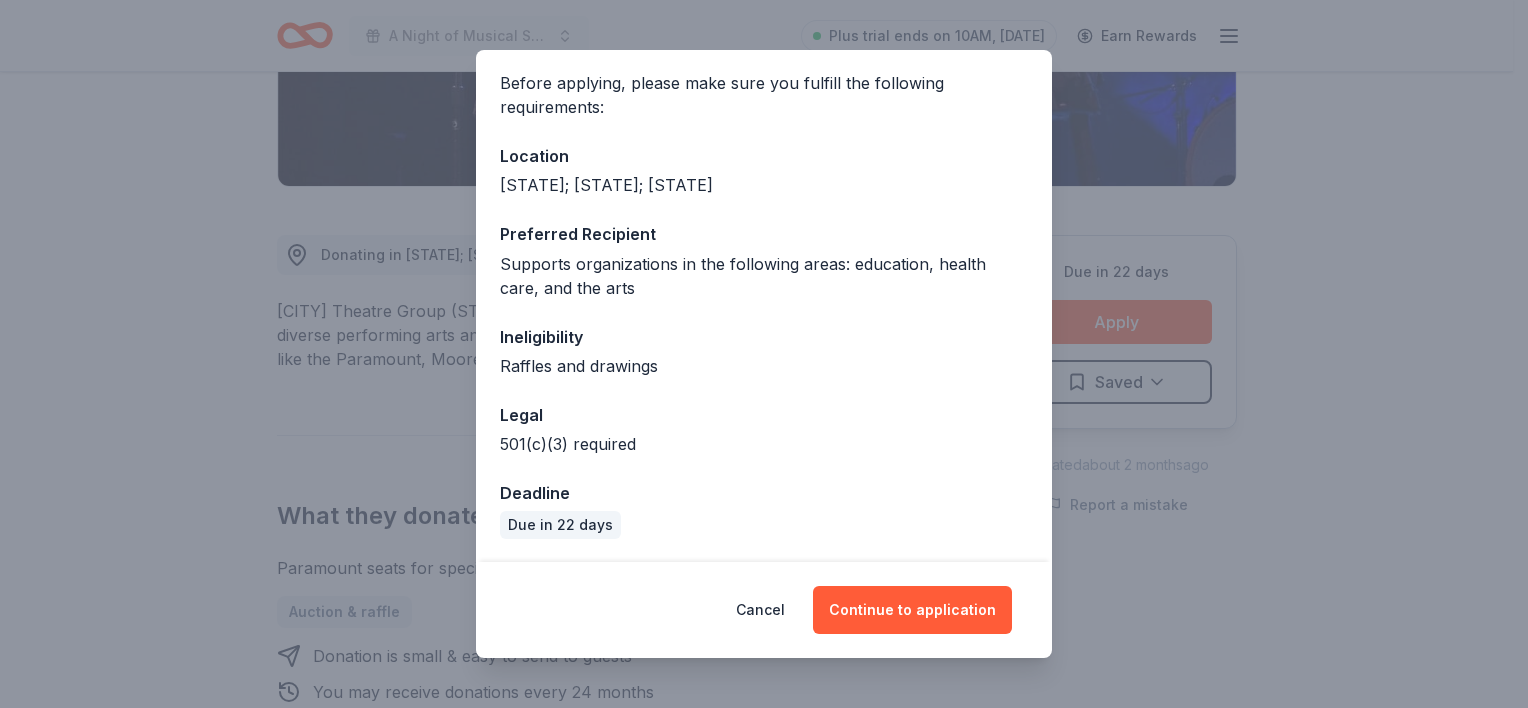 click on "Continue to application" at bounding box center [912, 610] 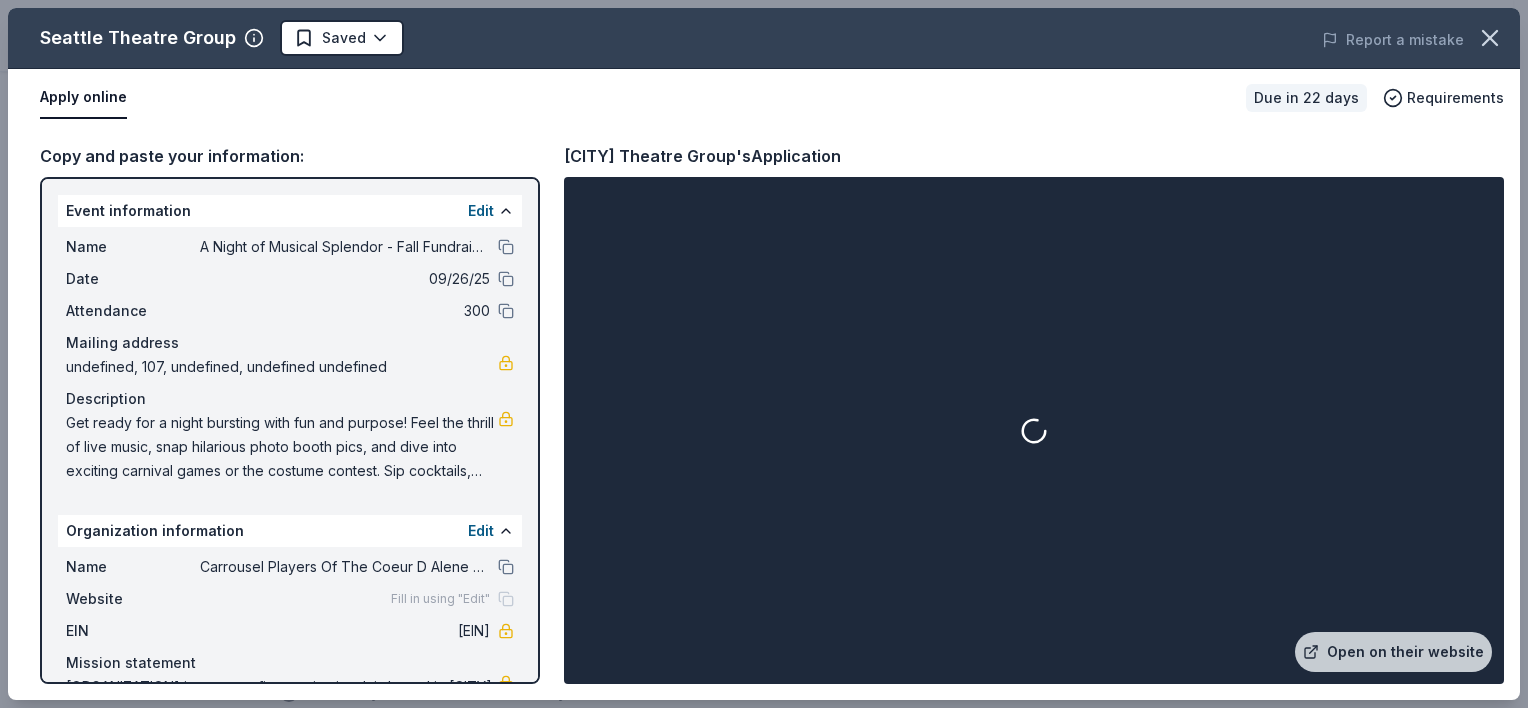 click on "Open on their website" at bounding box center [1393, 652] 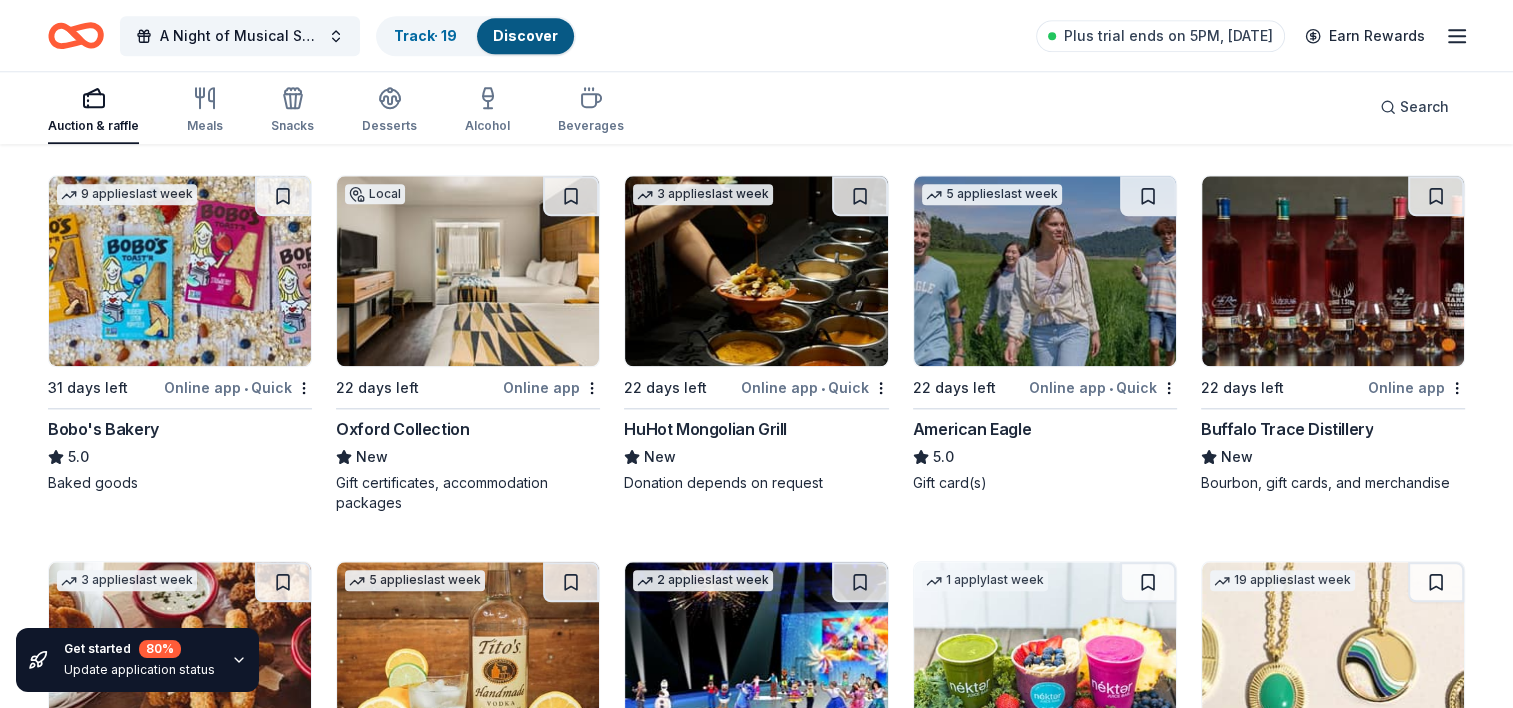 scroll, scrollTop: 2084, scrollLeft: 0, axis: vertical 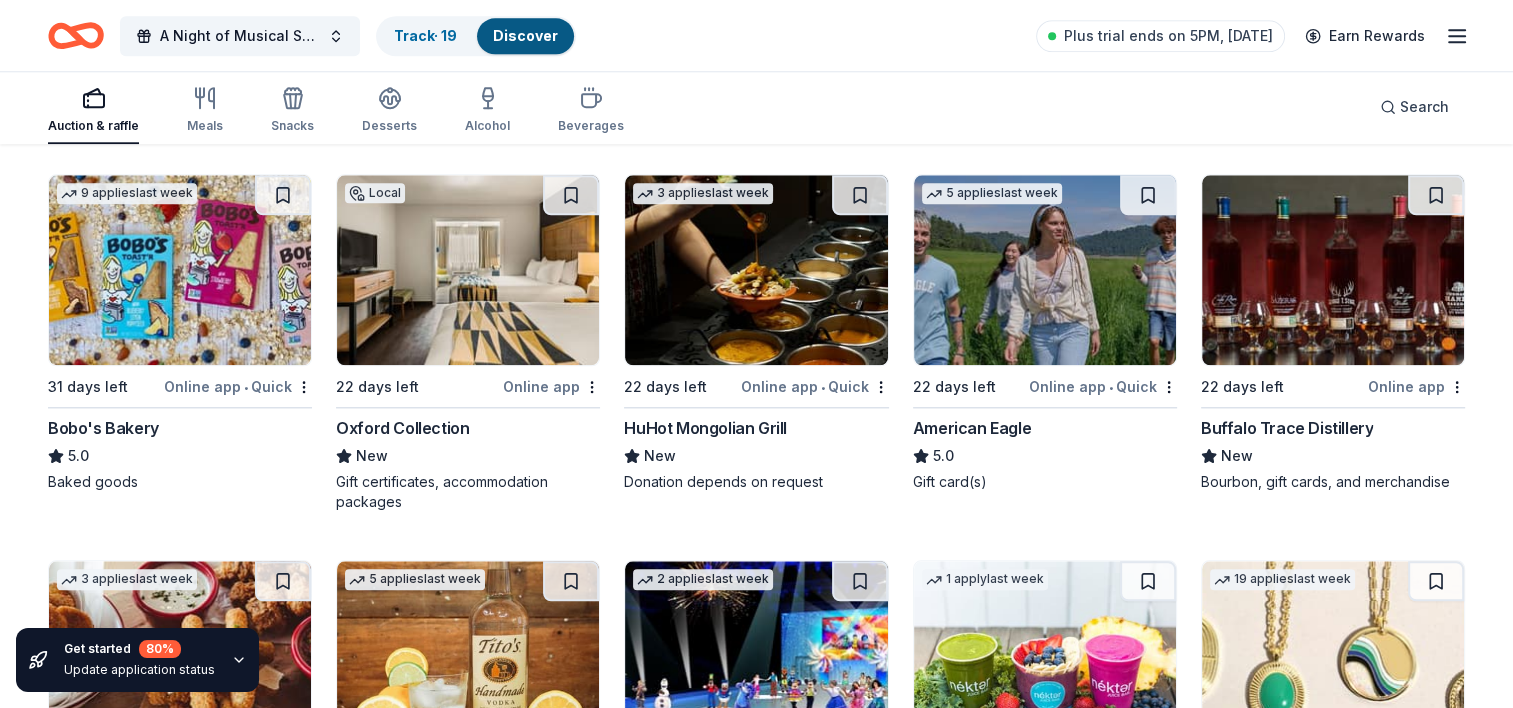click on "Buffalo Trace Distillery" at bounding box center (1287, 428) 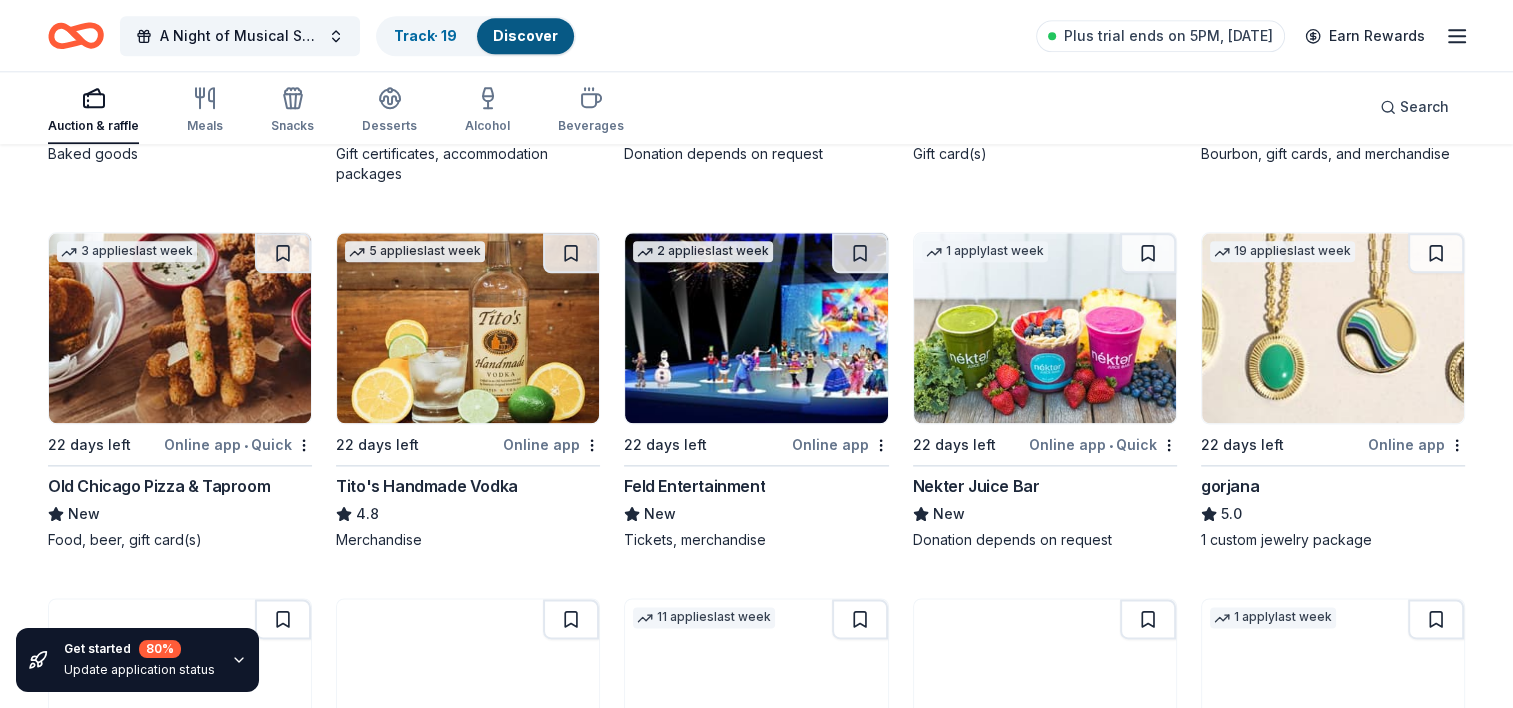 scroll, scrollTop: 2414, scrollLeft: 0, axis: vertical 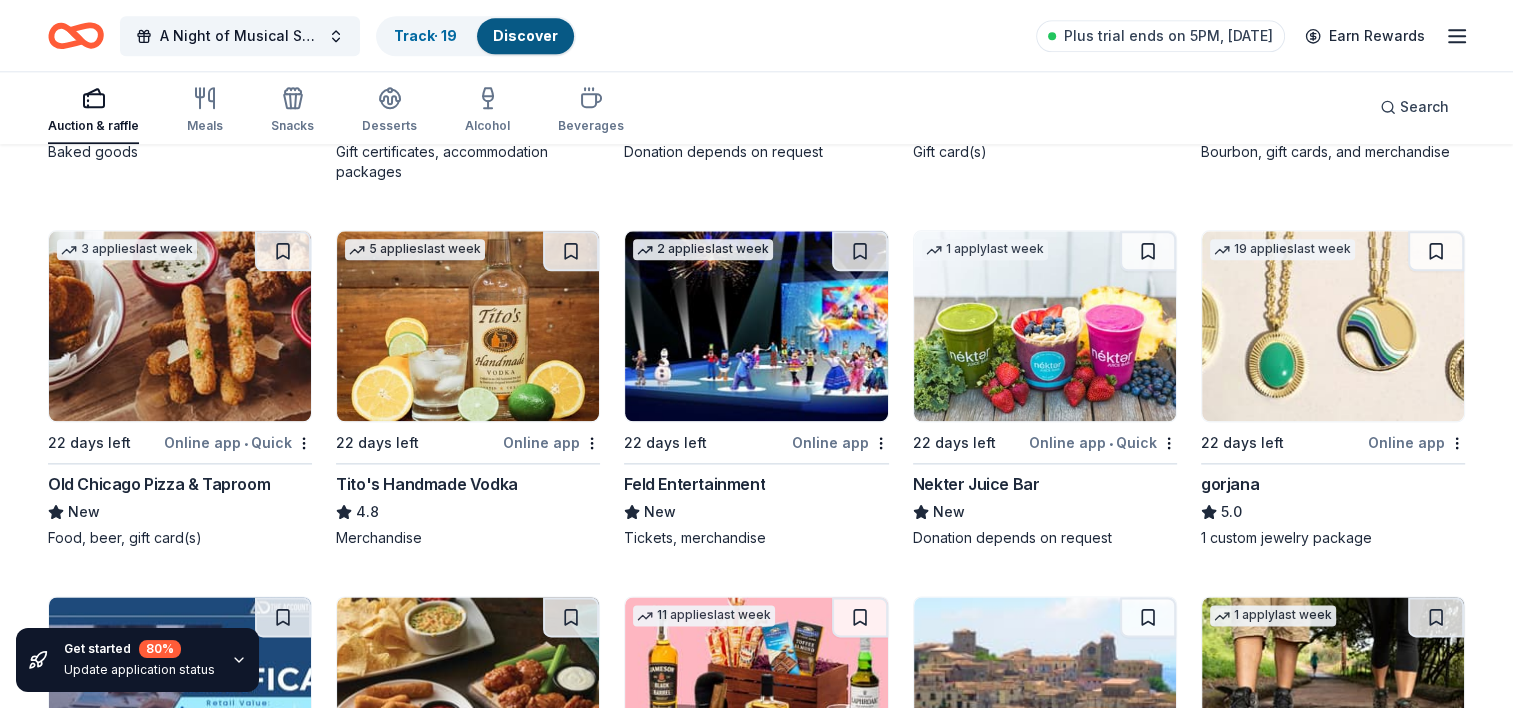 click on "gorjana" at bounding box center [1230, 484] 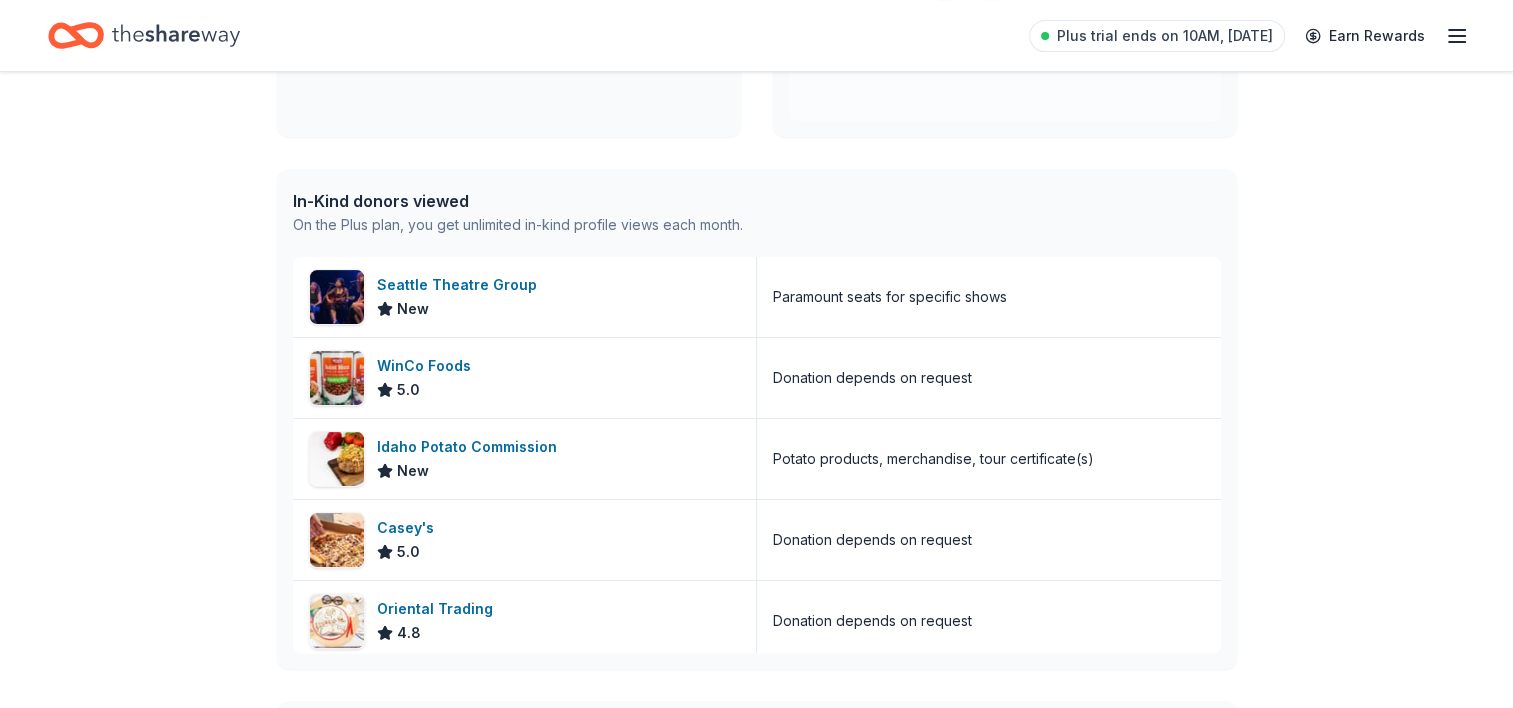 scroll, scrollTop: 444, scrollLeft: 0, axis: vertical 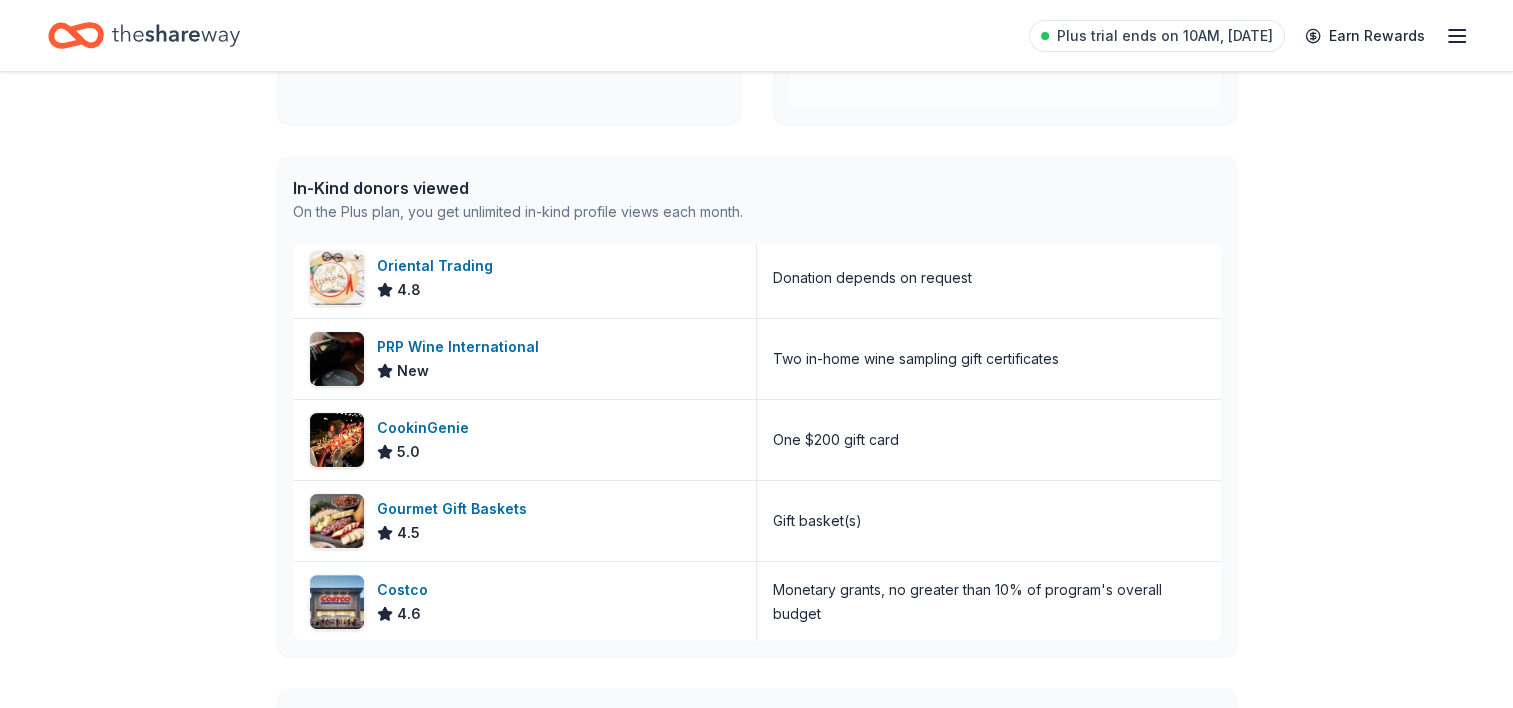 click on "Oriental Trading" at bounding box center [439, 266] 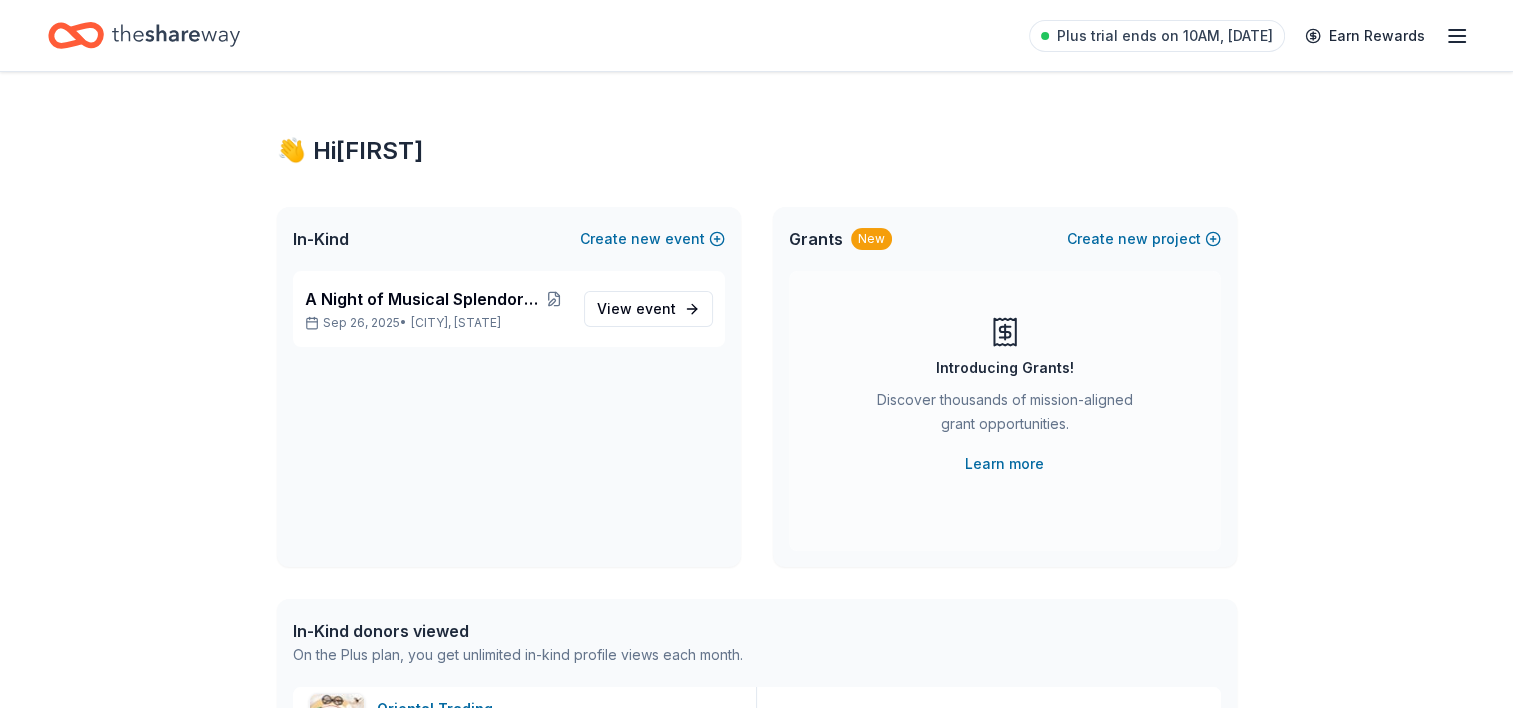 scroll, scrollTop: 0, scrollLeft: 0, axis: both 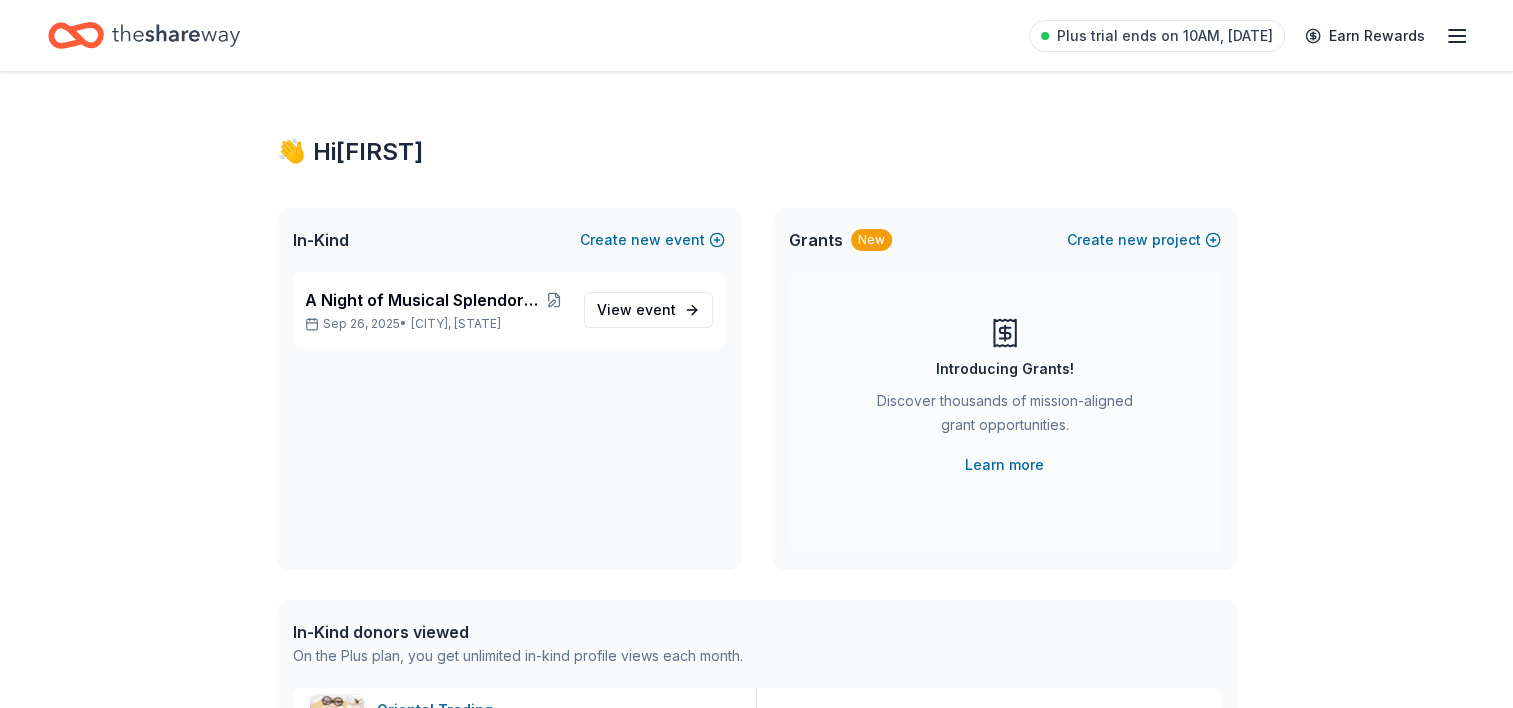 click 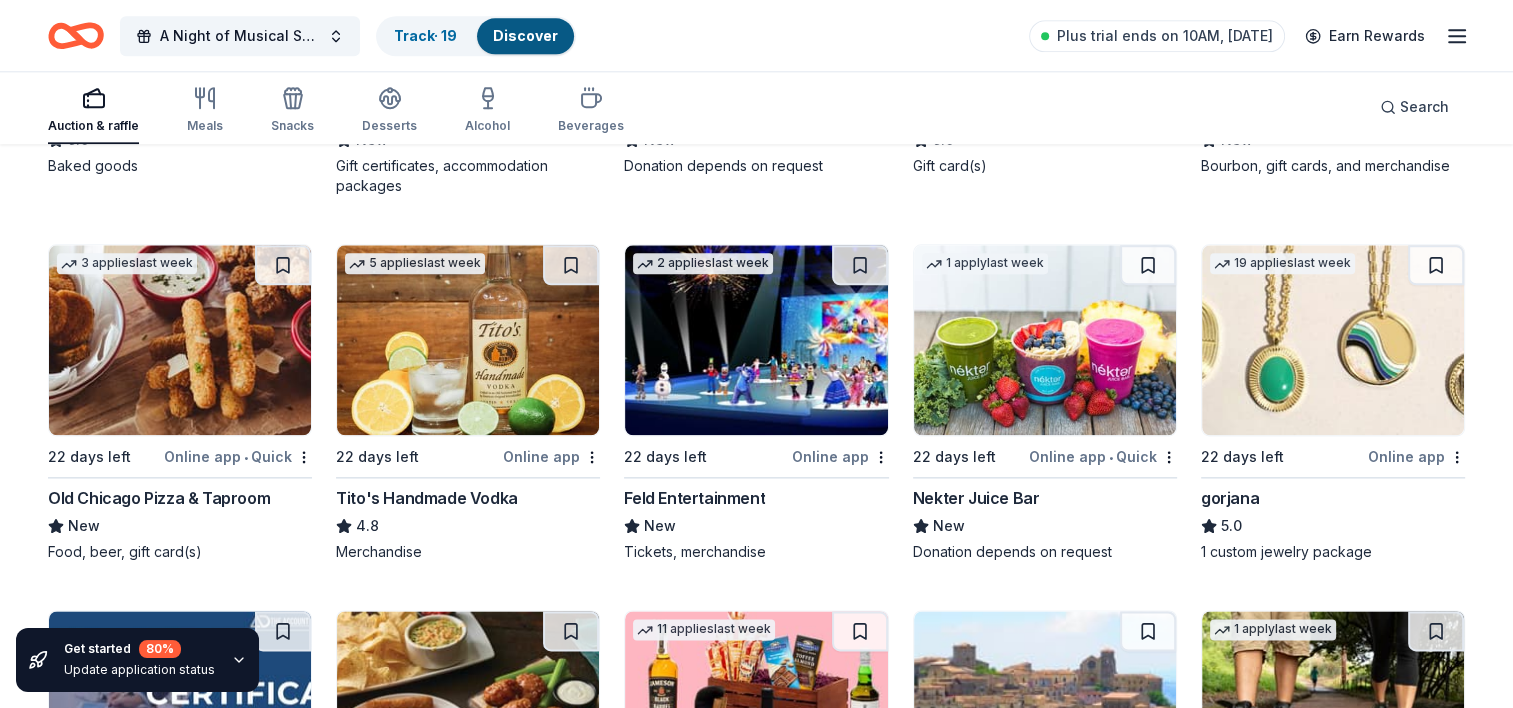scroll, scrollTop: 2411, scrollLeft: 0, axis: vertical 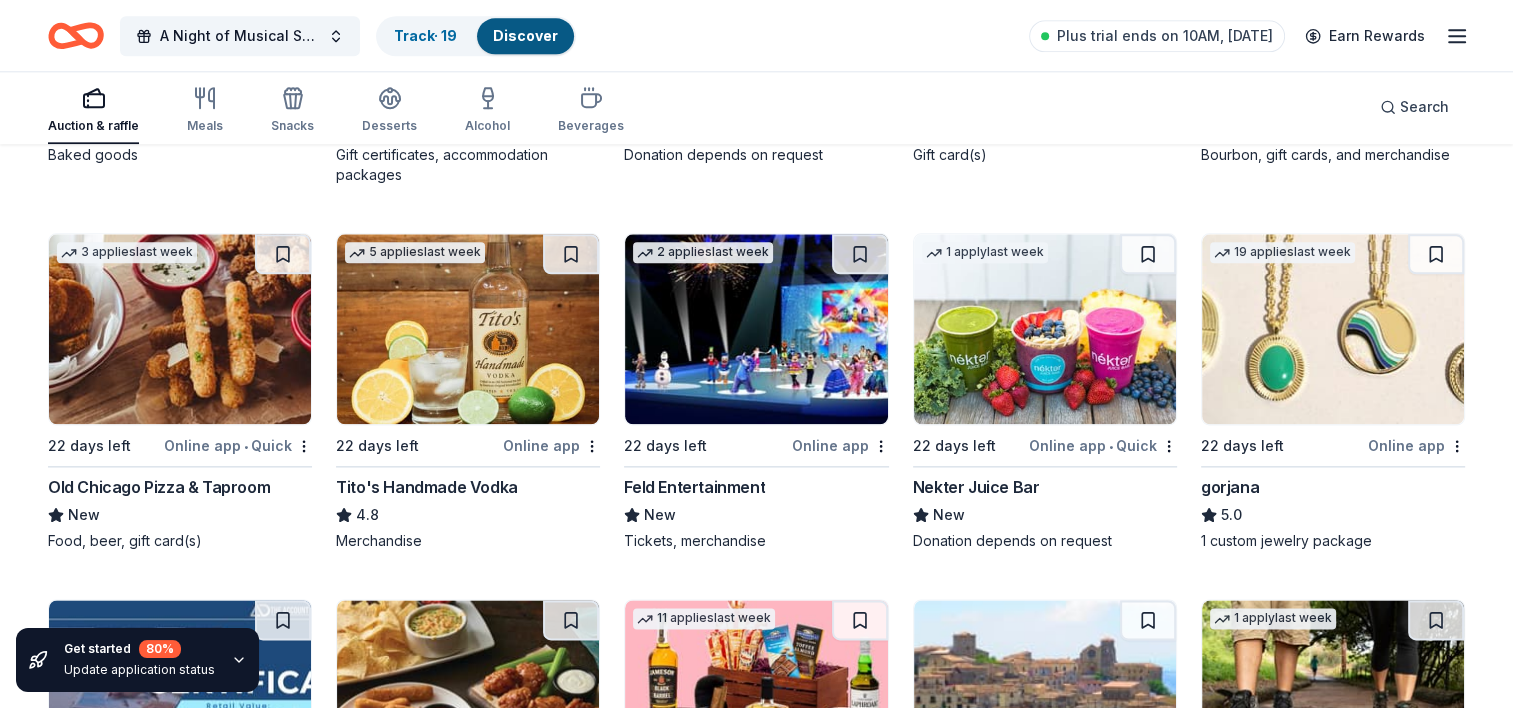 click at bounding box center (1045, 329) 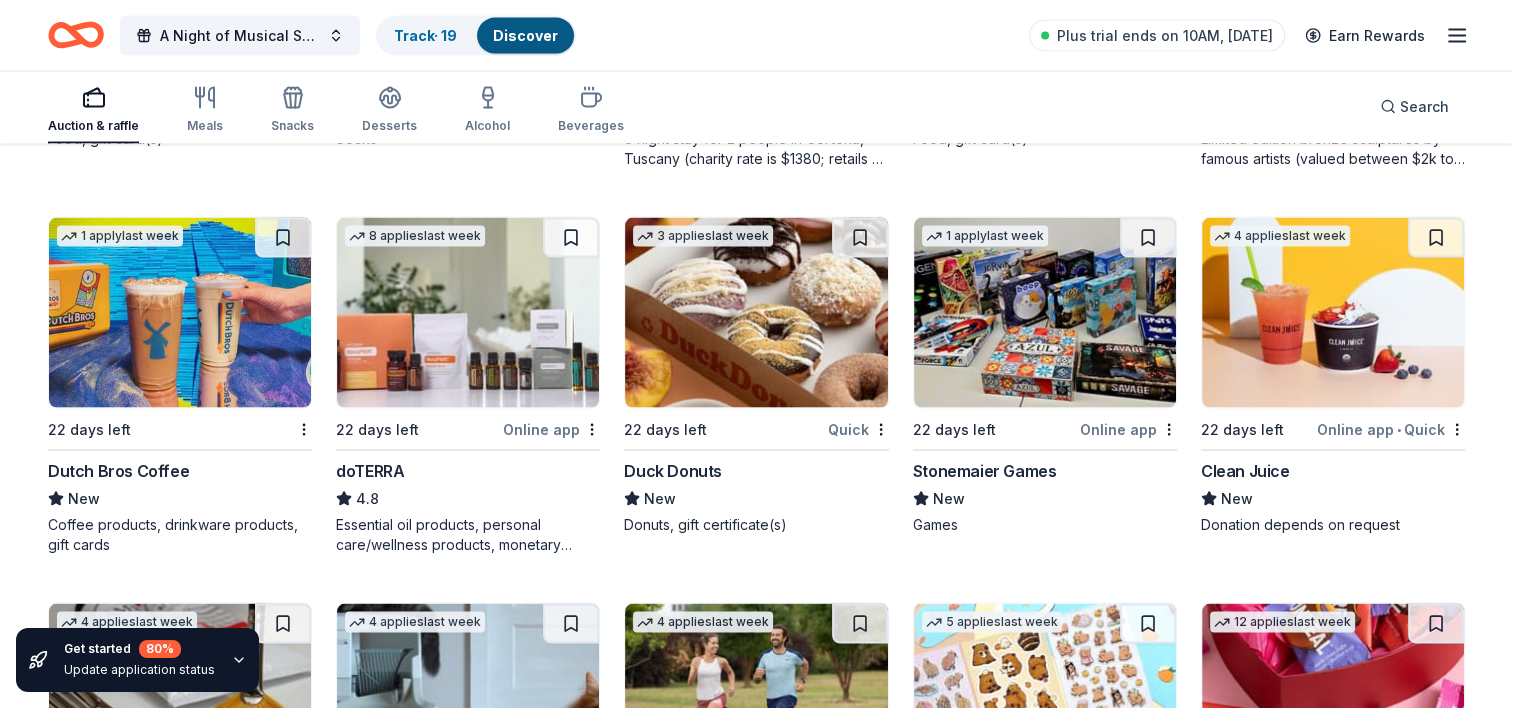 scroll, scrollTop: 4000, scrollLeft: 0, axis: vertical 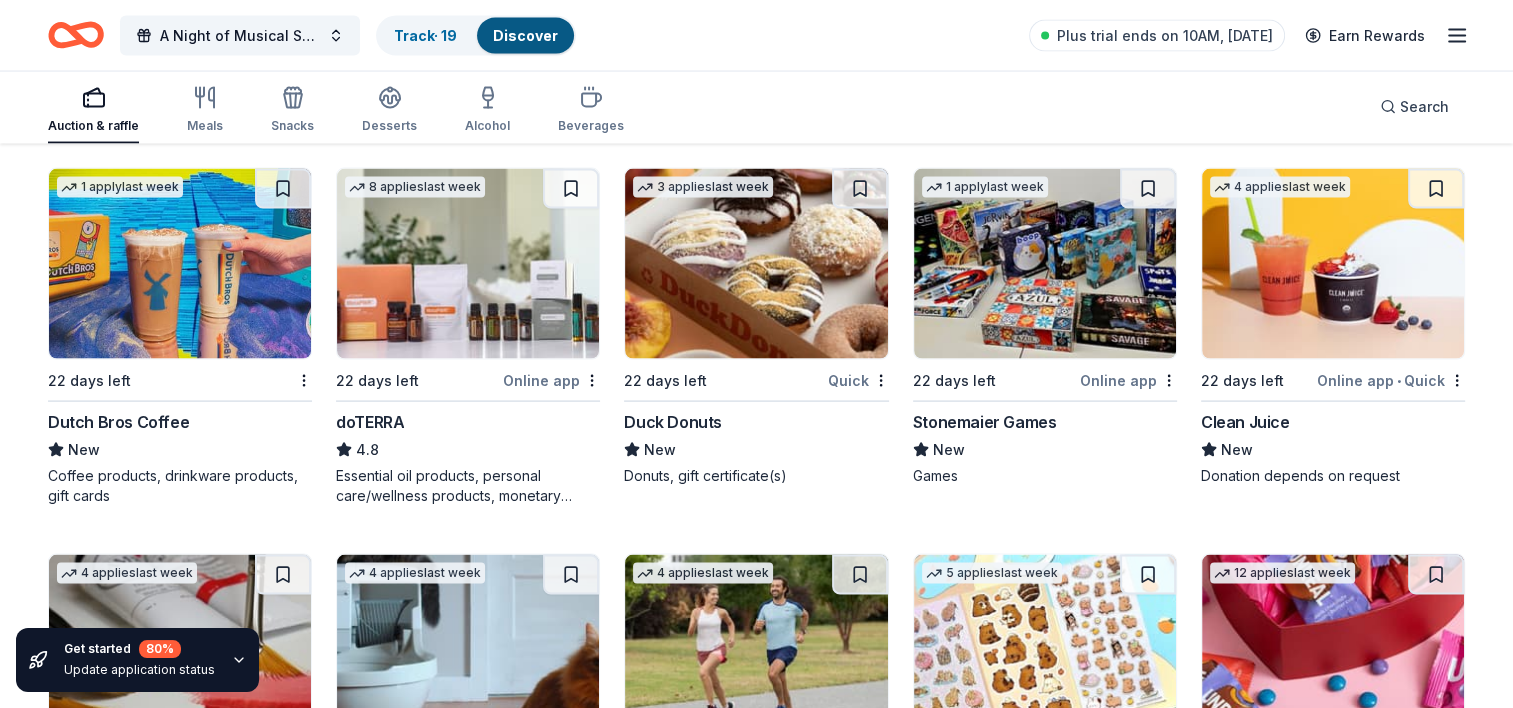 click on "Dutch Bros Coffee" at bounding box center [118, 422] 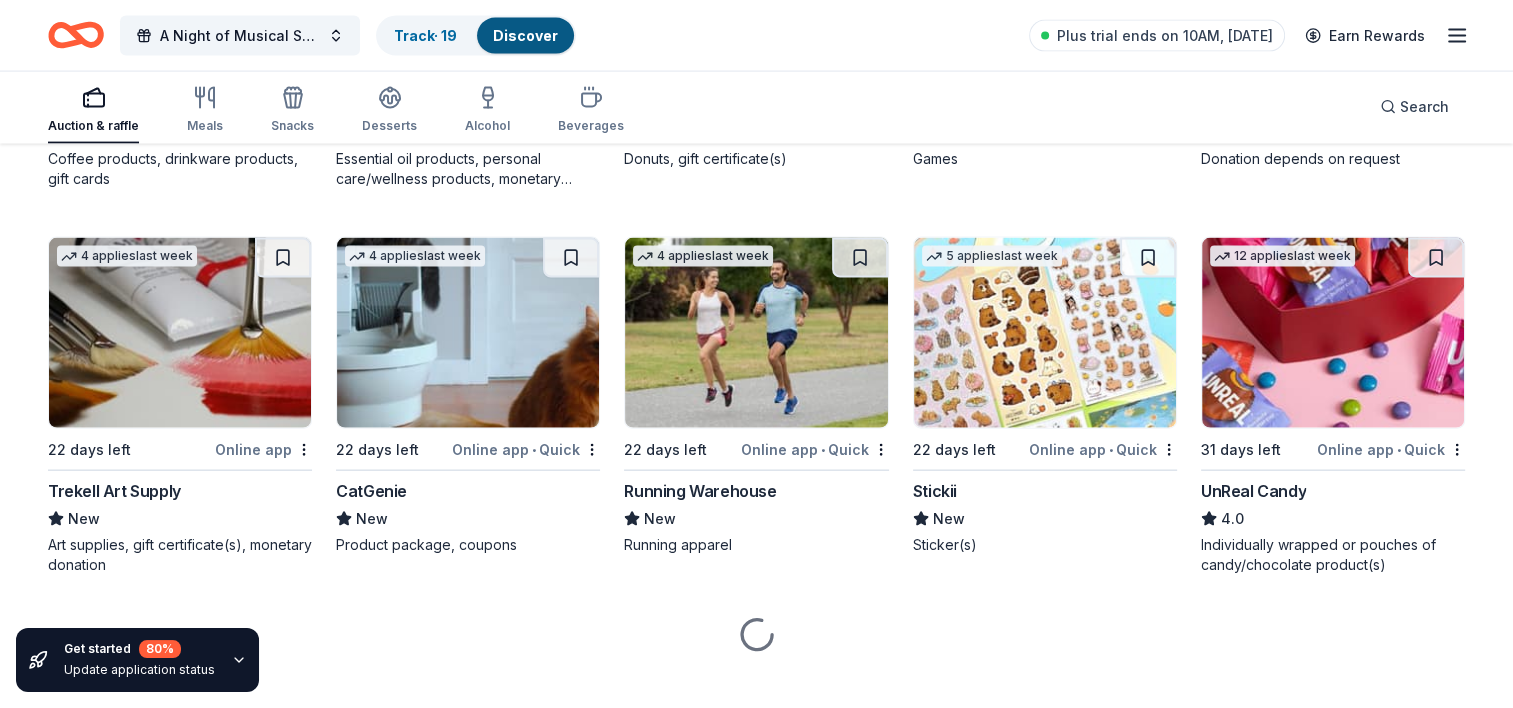 scroll, scrollTop: 4340, scrollLeft: 0, axis: vertical 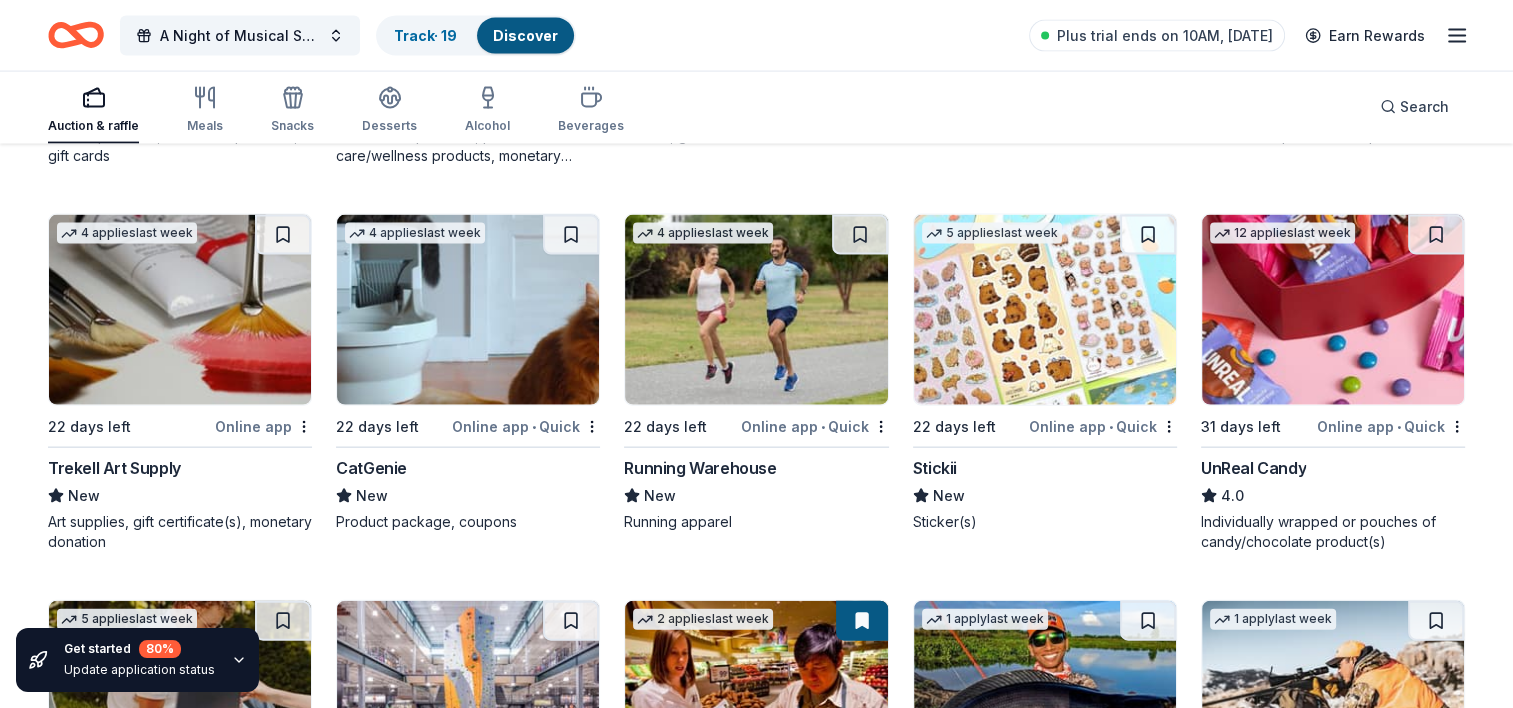 click on "Individually wrapped or pouches of candy/chocolate product(s)" at bounding box center [1333, 532] 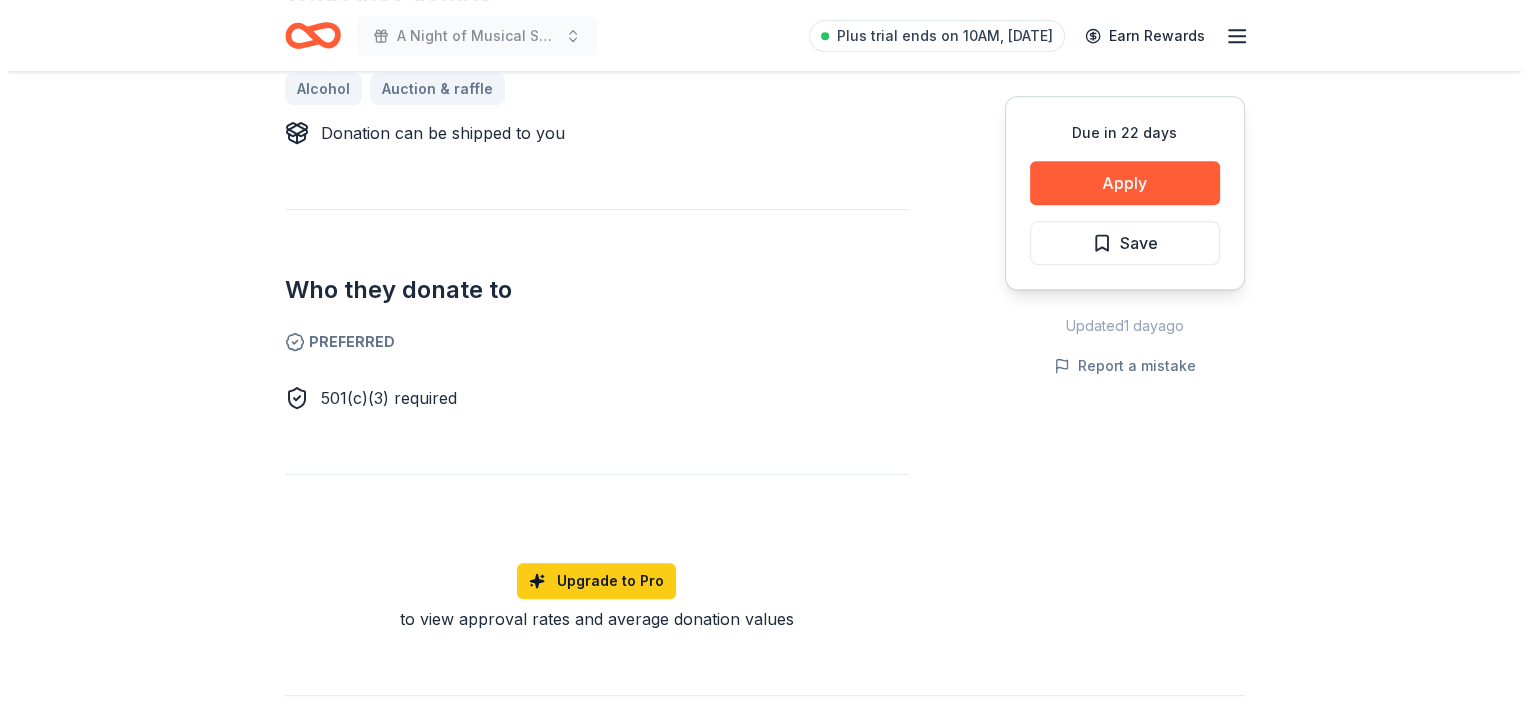 scroll, scrollTop: 920, scrollLeft: 0, axis: vertical 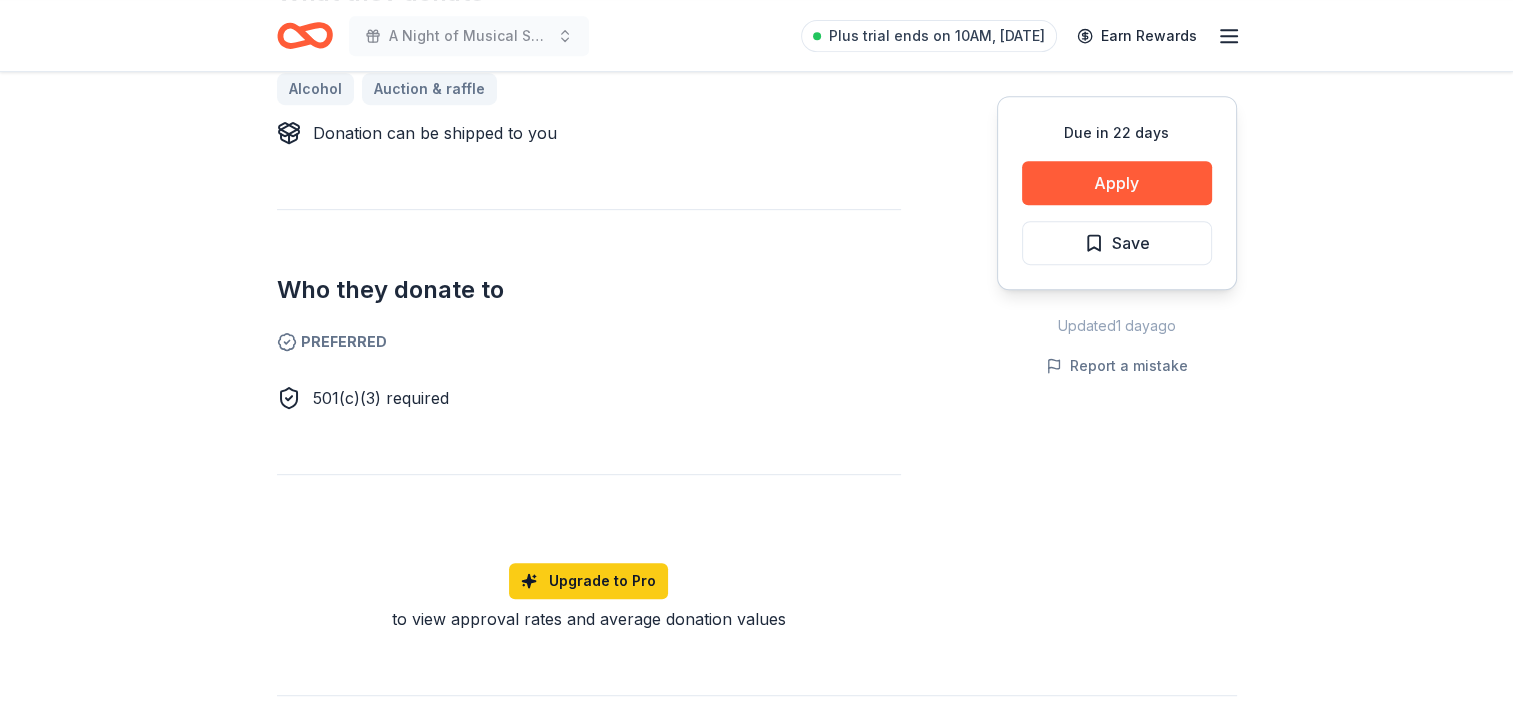 click on "Apply" at bounding box center [1117, 183] 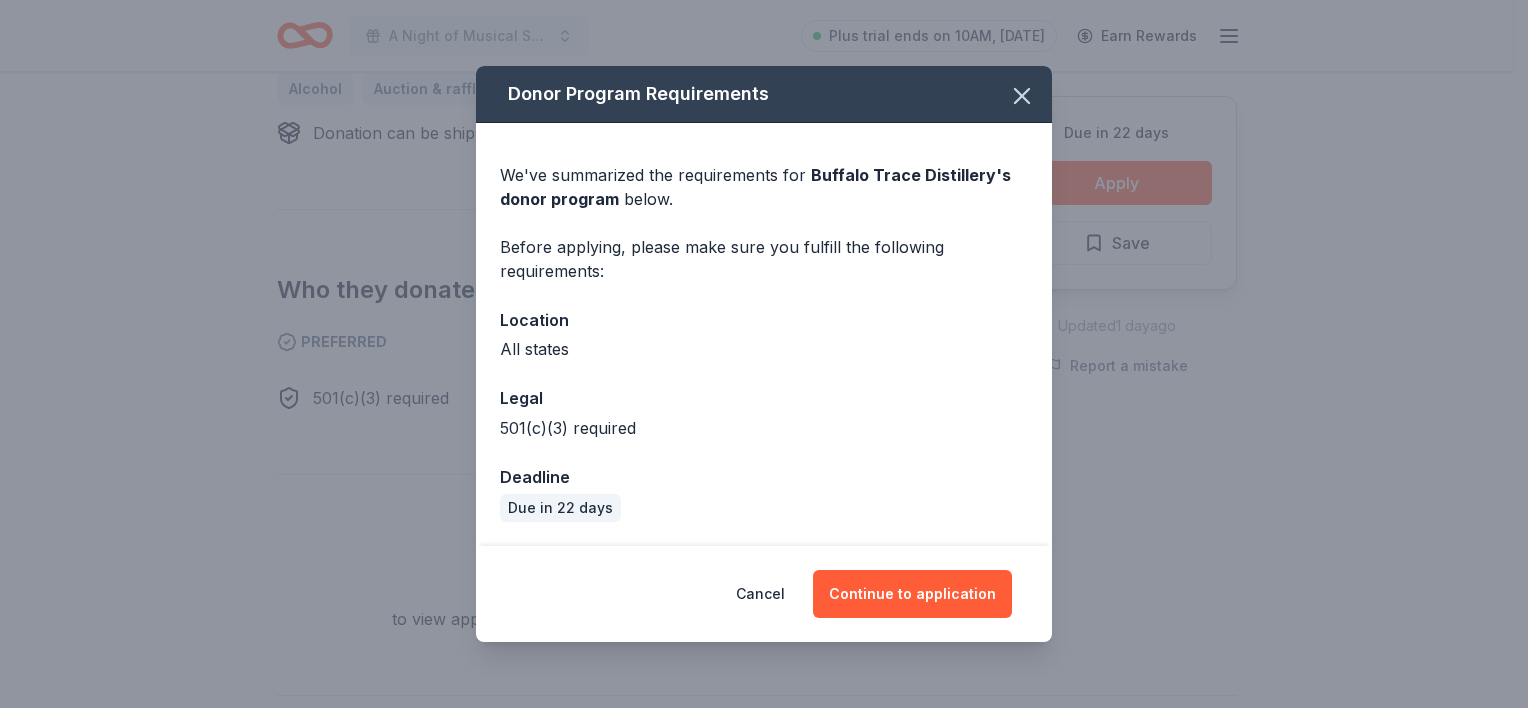 click on "Continue to application" at bounding box center [912, 594] 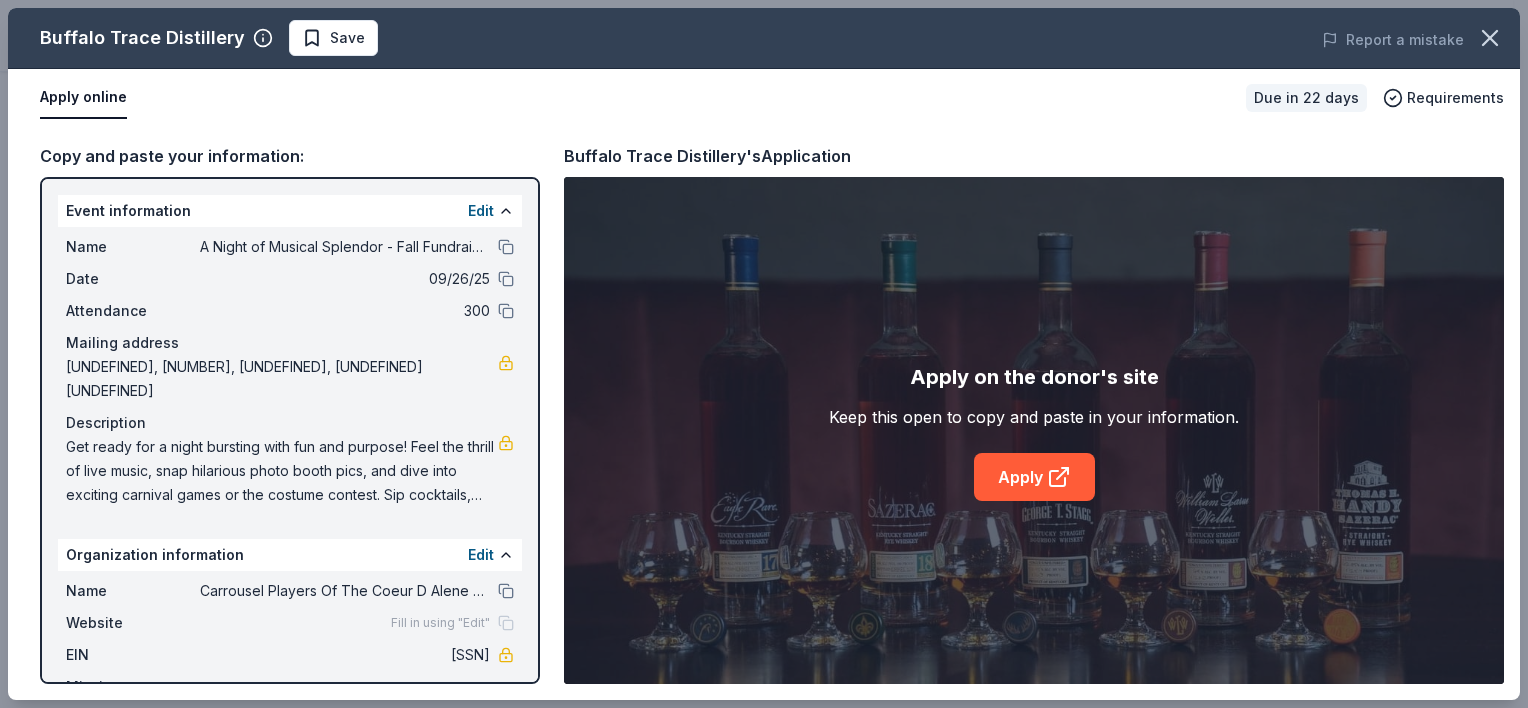 click 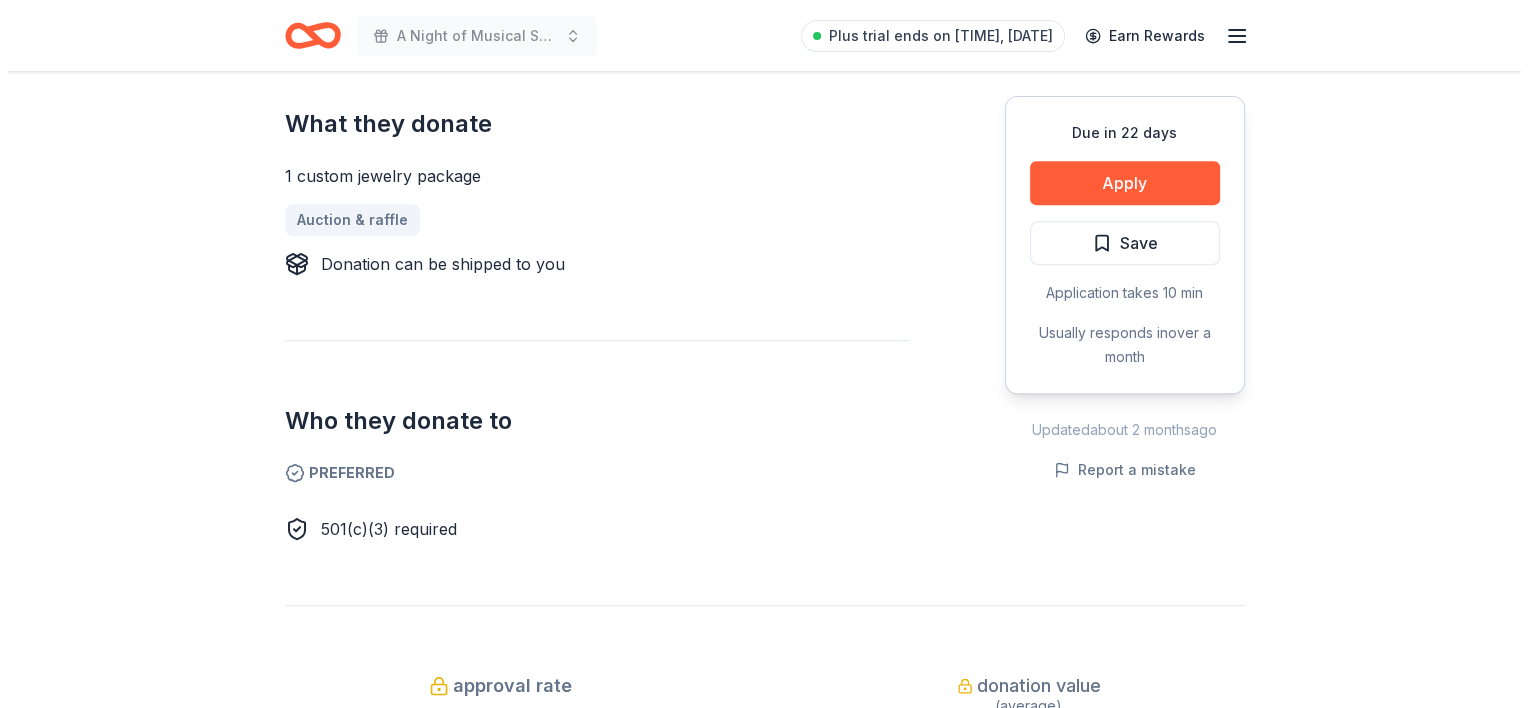 scroll, scrollTop: 791, scrollLeft: 0, axis: vertical 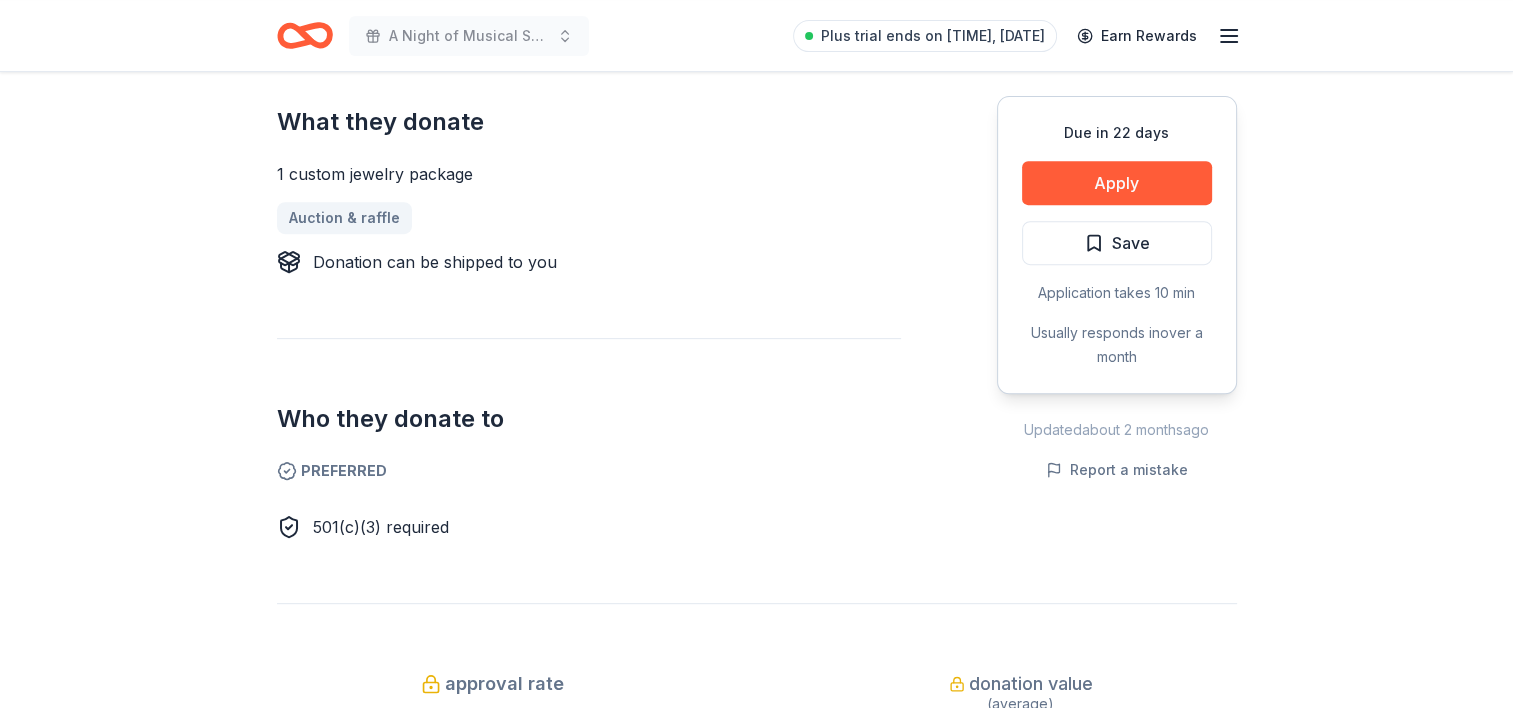 click on "Apply" at bounding box center (1117, 183) 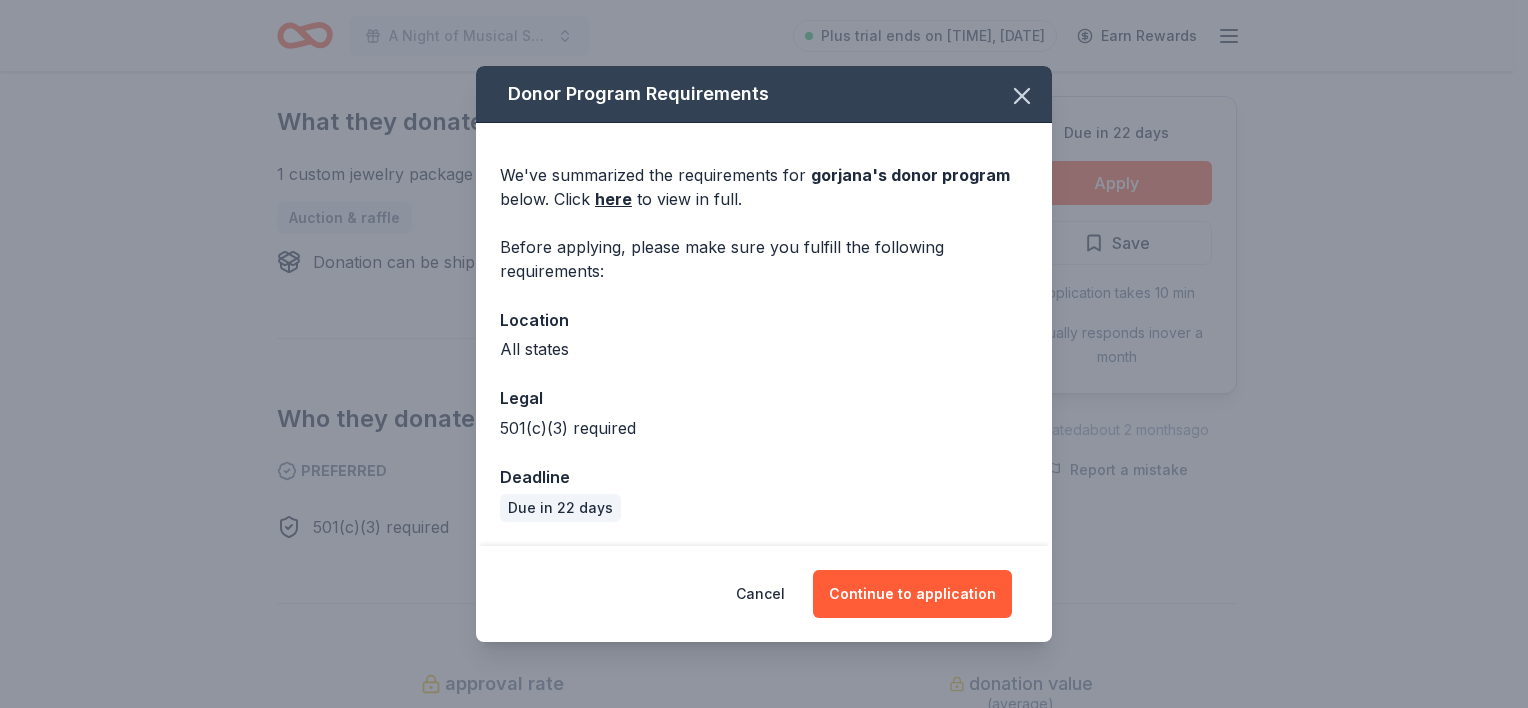 click on "Continue to application" at bounding box center [912, 594] 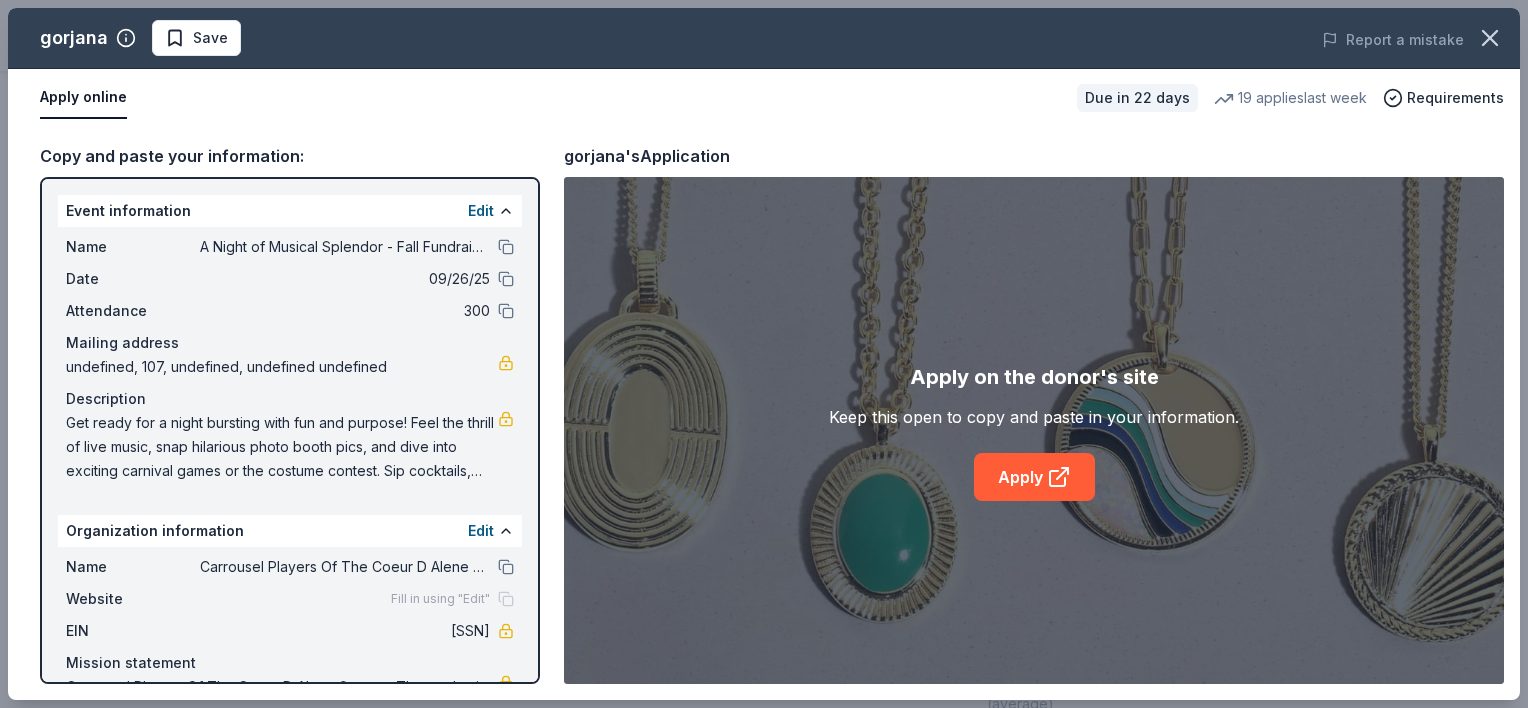 click on "Apply" at bounding box center (1034, 477) 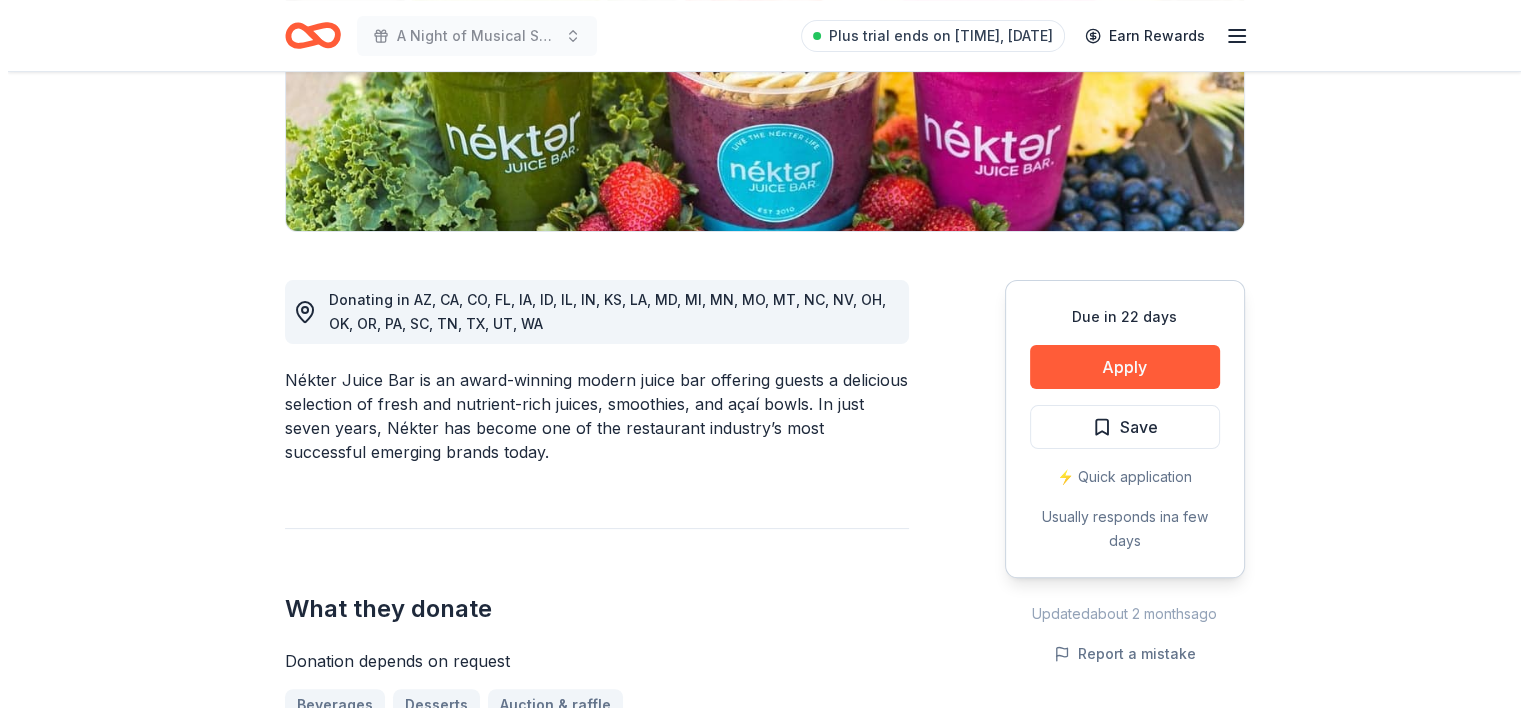 scroll, scrollTop: 376, scrollLeft: 0, axis: vertical 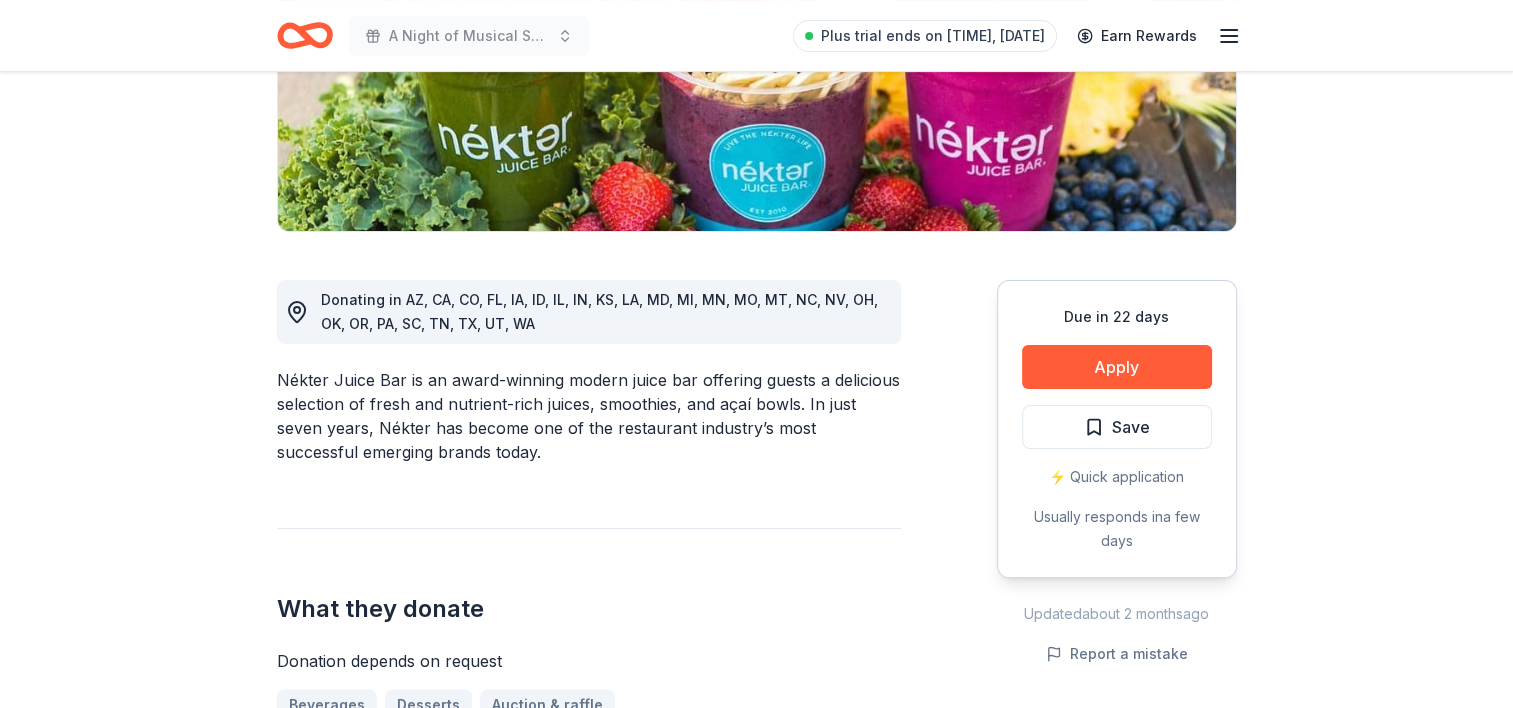 click on "Apply" at bounding box center [1117, 367] 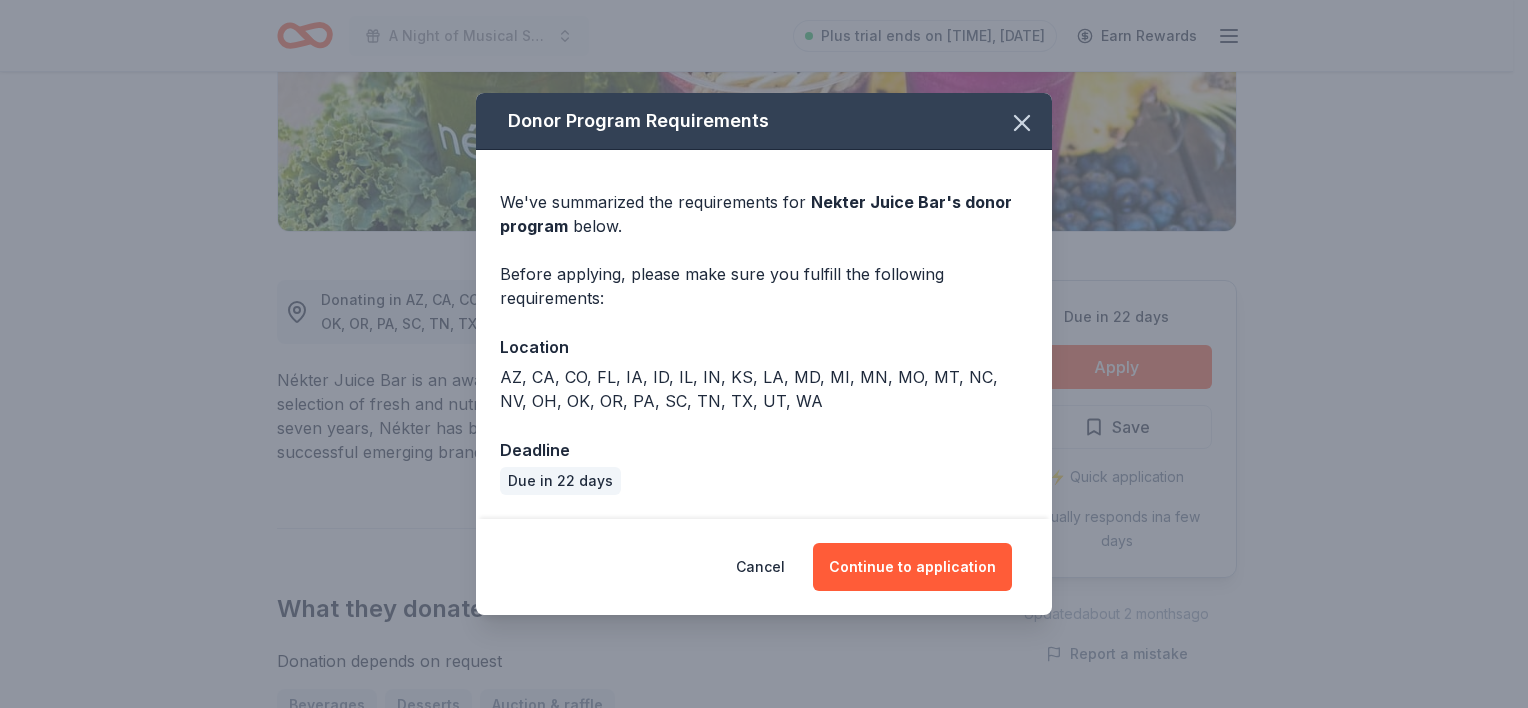 click on "Continue to application" at bounding box center [912, 567] 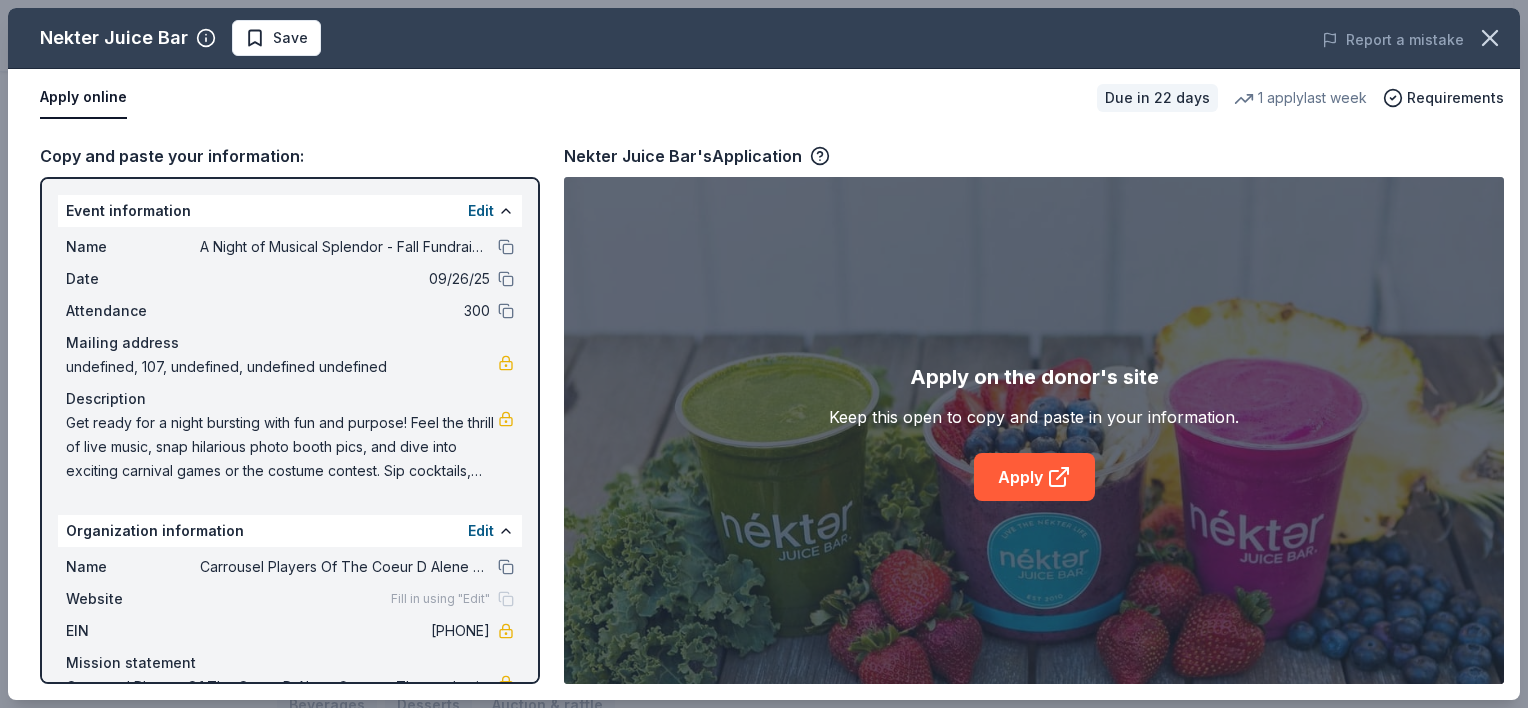 click on "Apply" at bounding box center [1034, 477] 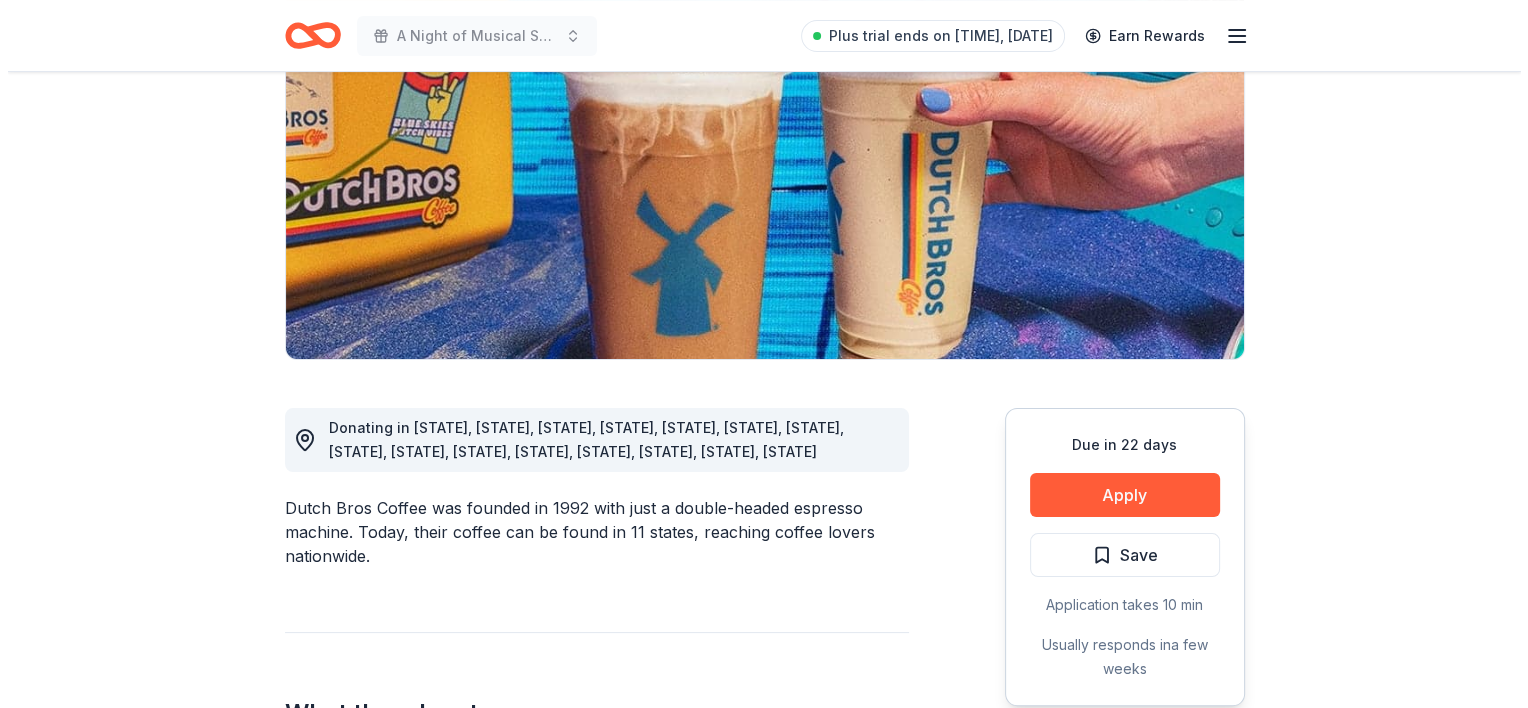 scroll, scrollTop: 256, scrollLeft: 0, axis: vertical 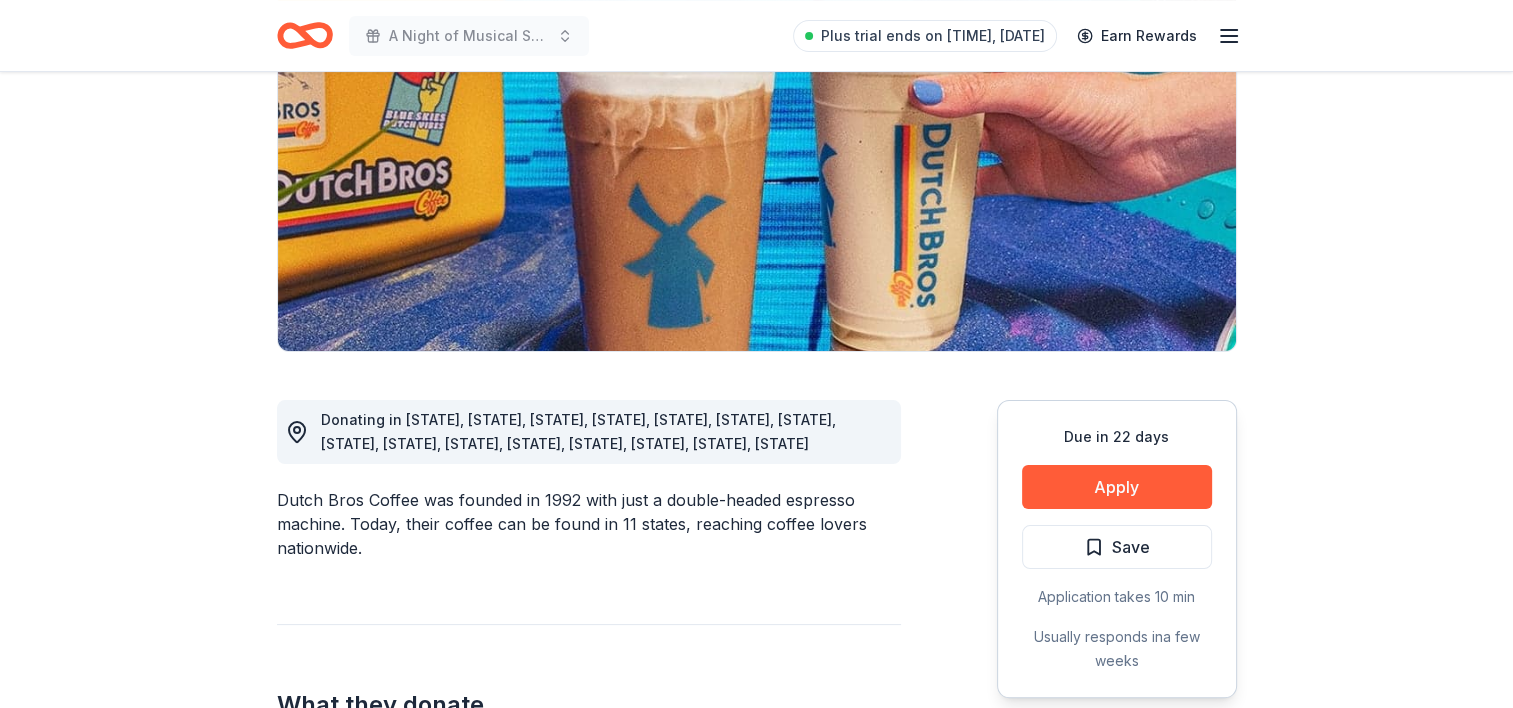click on "Apply" at bounding box center [1117, 487] 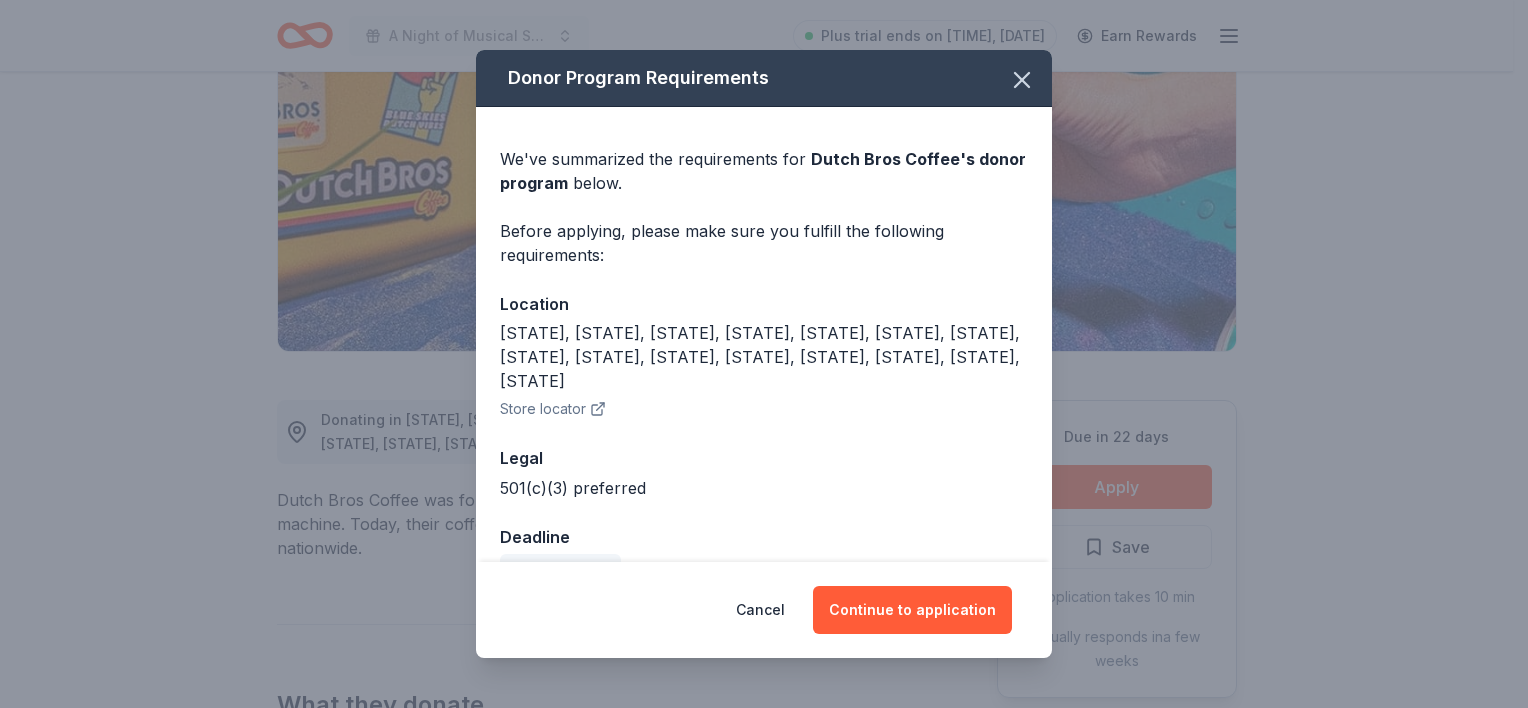 click on "Continue to application" at bounding box center [912, 610] 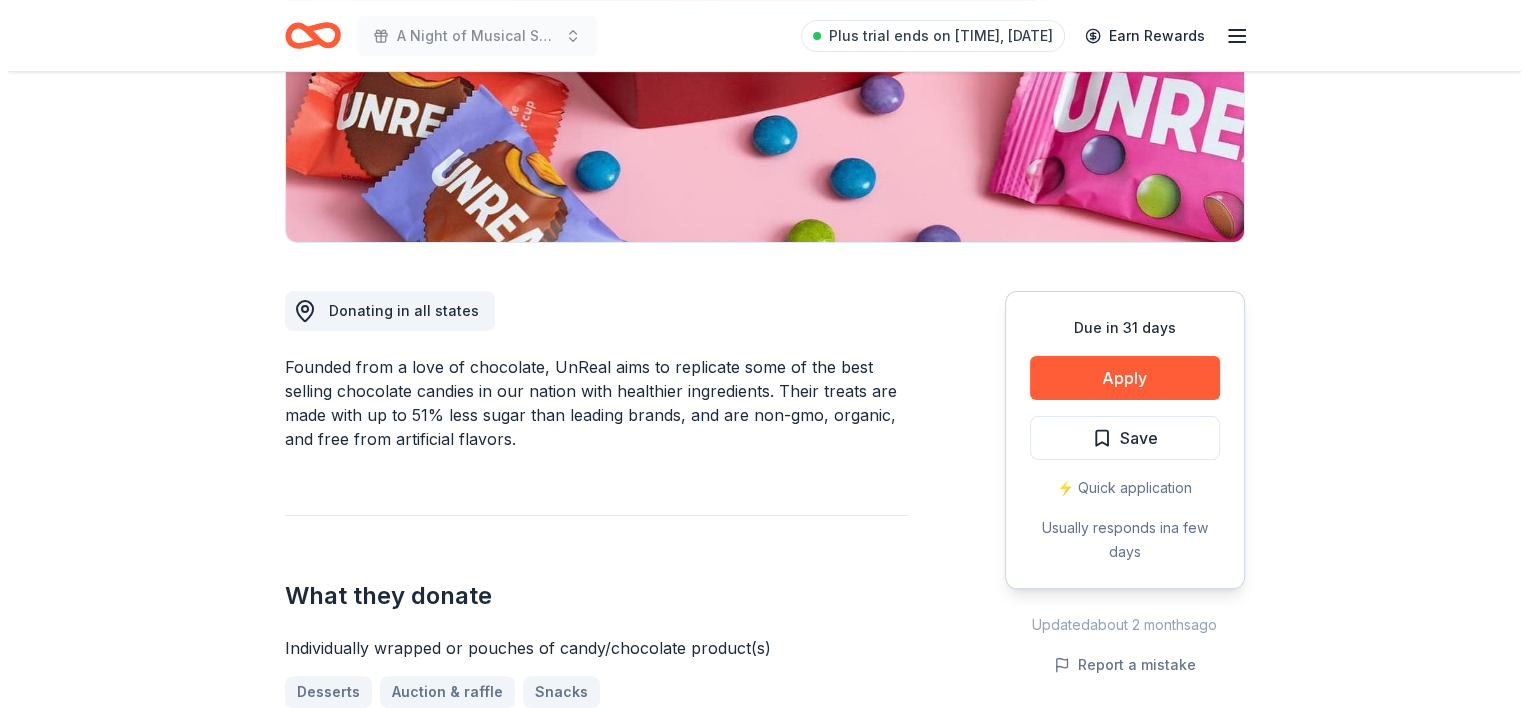 scroll, scrollTop: 375, scrollLeft: 0, axis: vertical 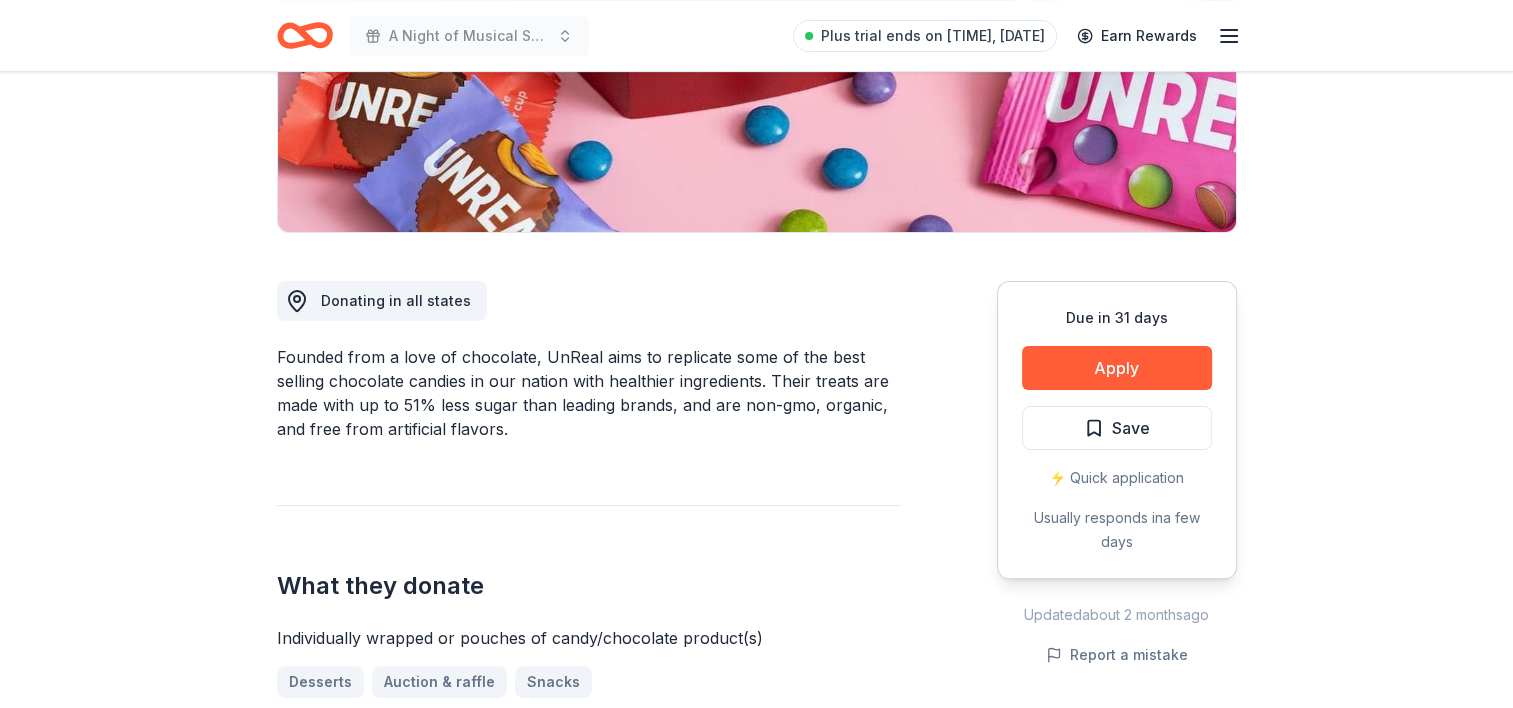 click on "Apply" at bounding box center [1117, 368] 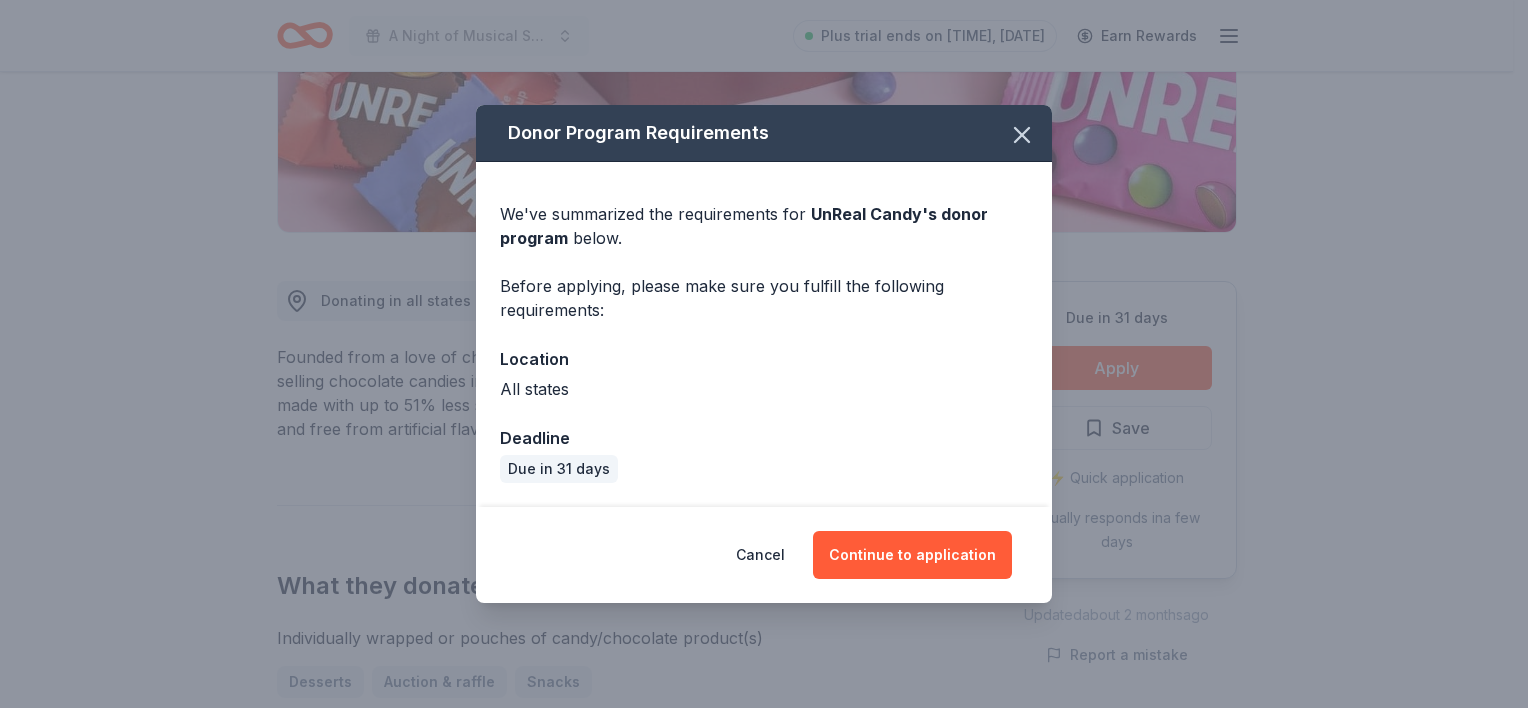 click on "Continue to application" at bounding box center [912, 555] 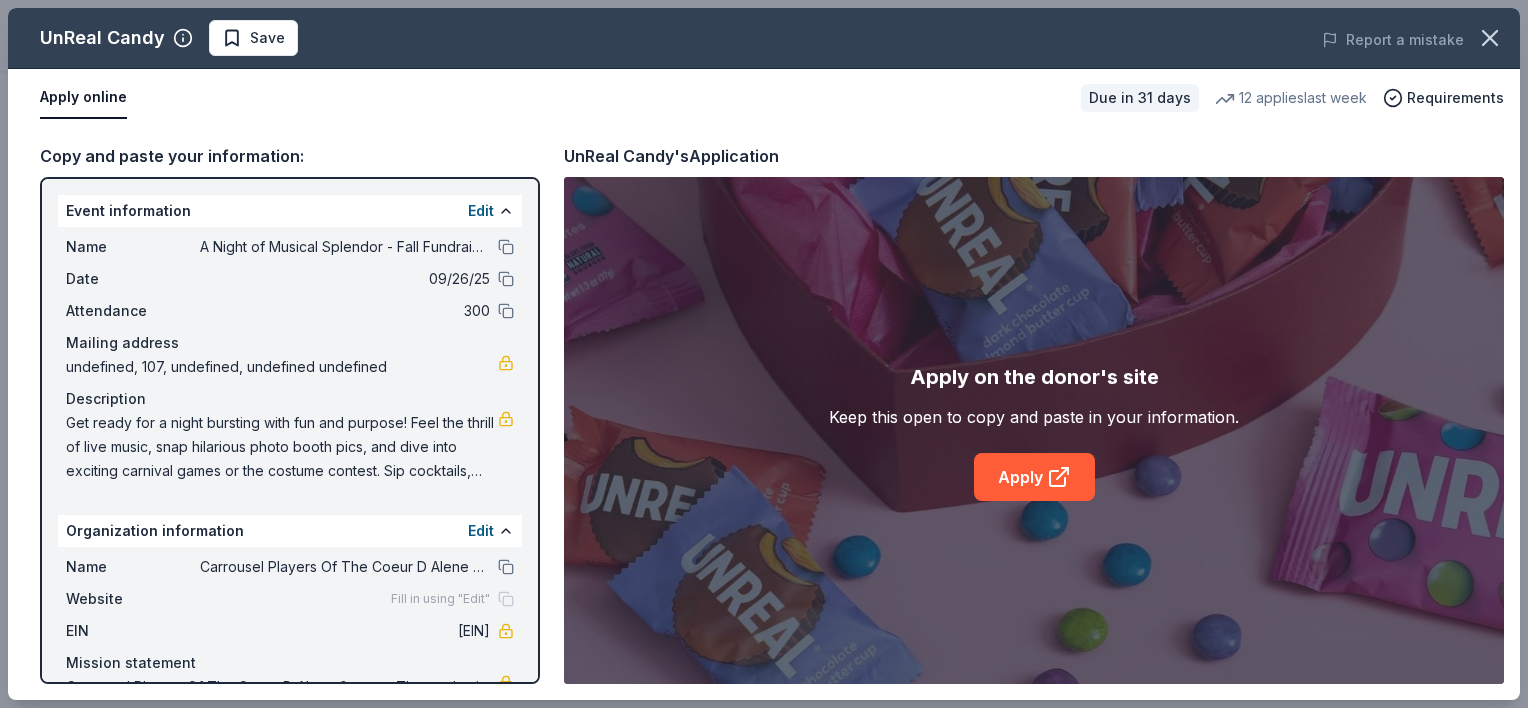 click on "Apply" at bounding box center (1034, 477) 